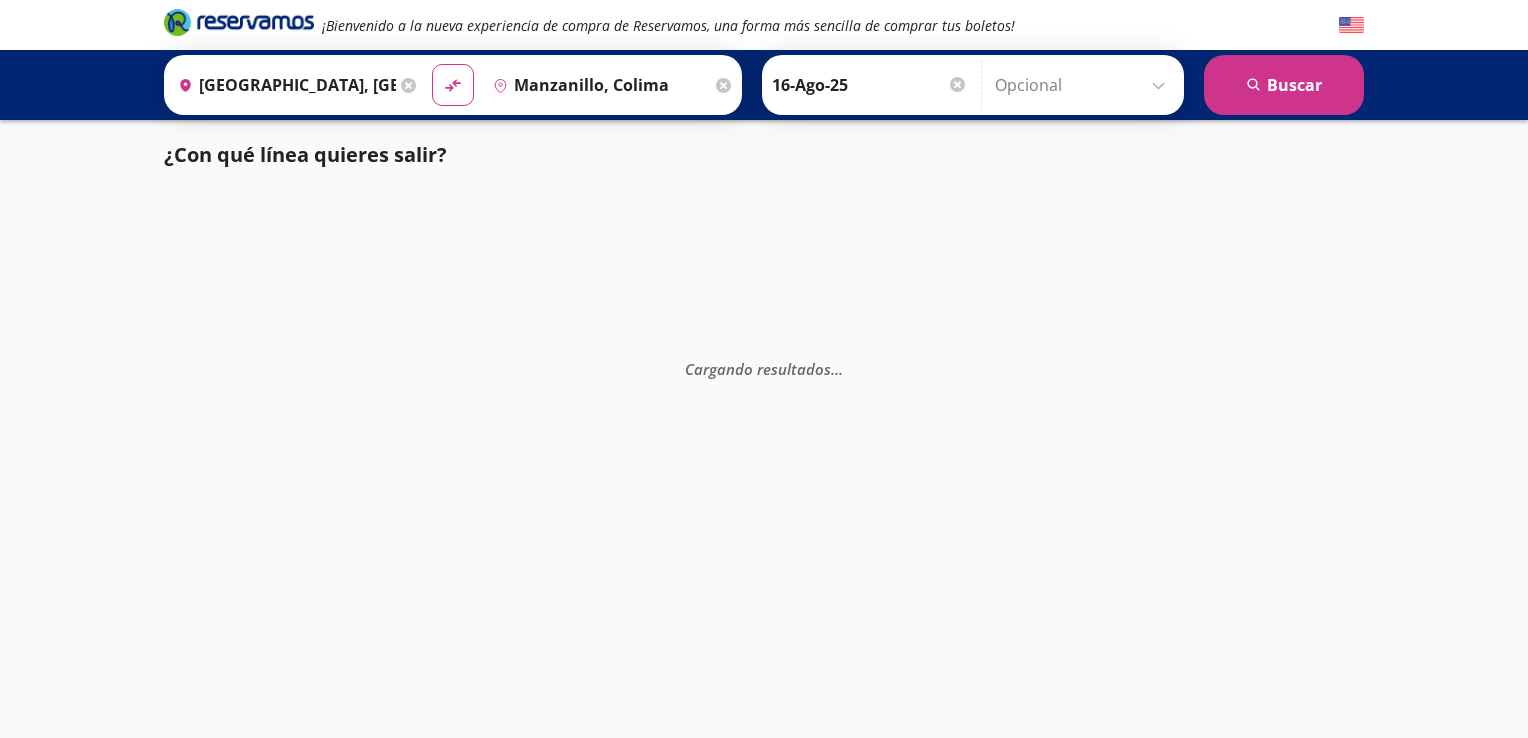 scroll, scrollTop: 0, scrollLeft: 0, axis: both 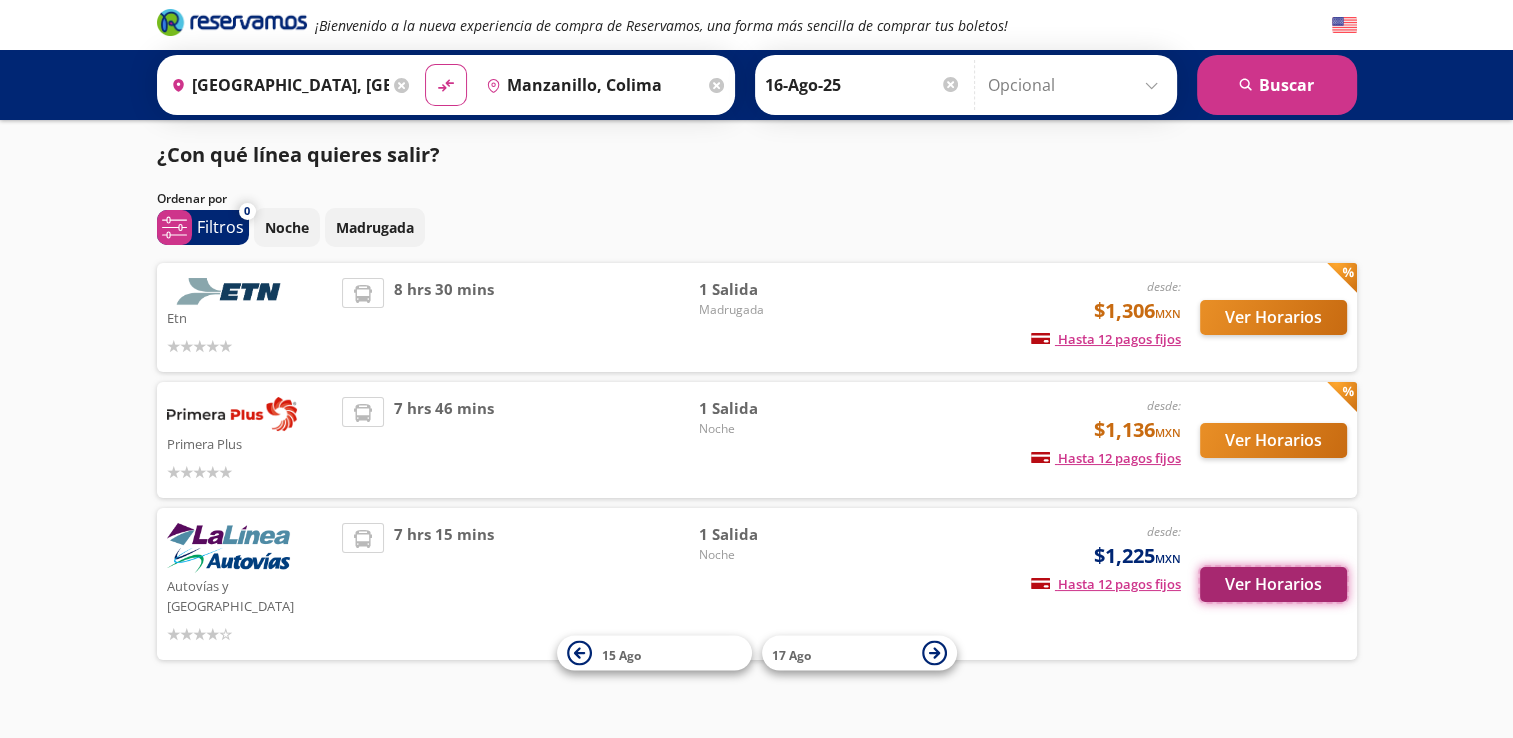click on "Ver Horarios" at bounding box center (1273, 584) 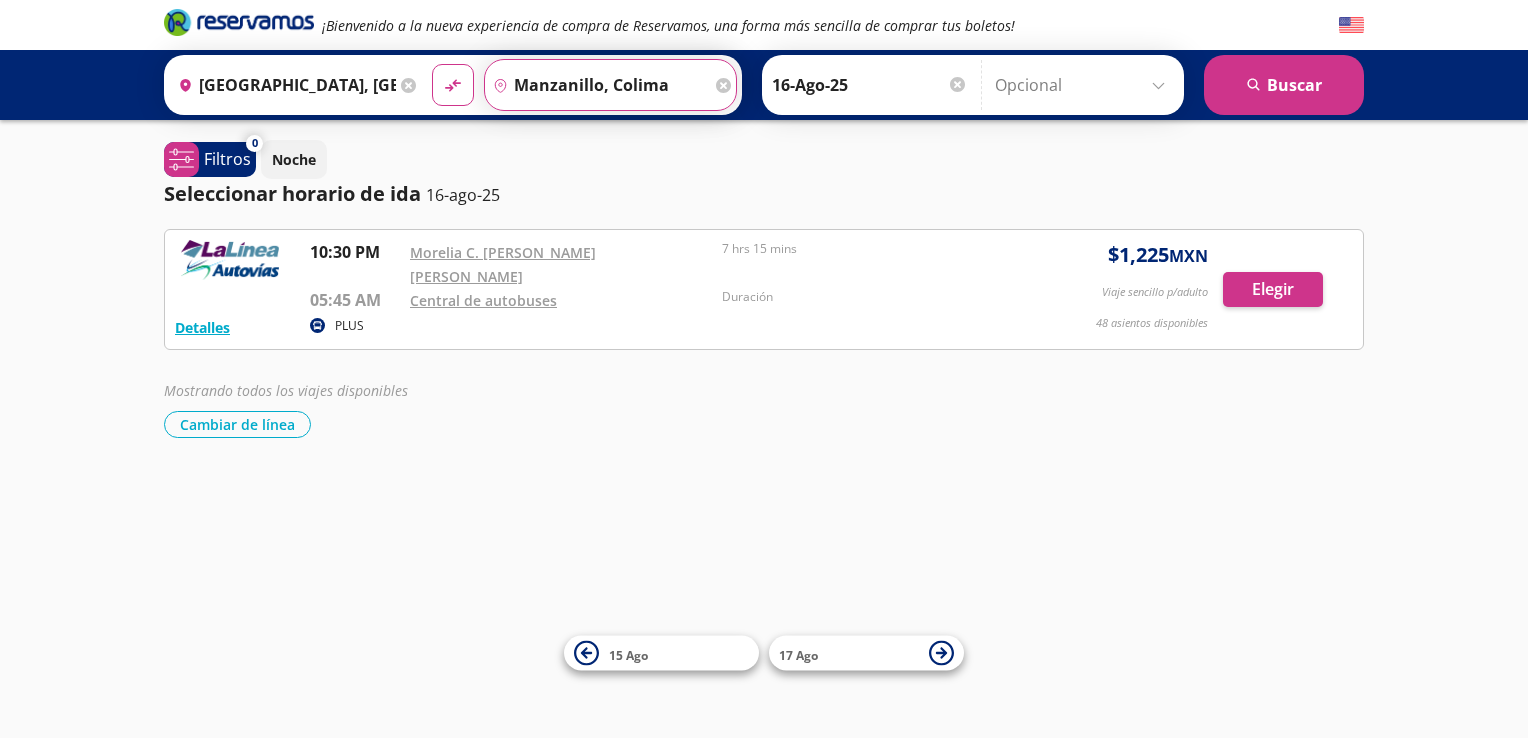 click on "Manzanillo, Colima" at bounding box center [598, 85] 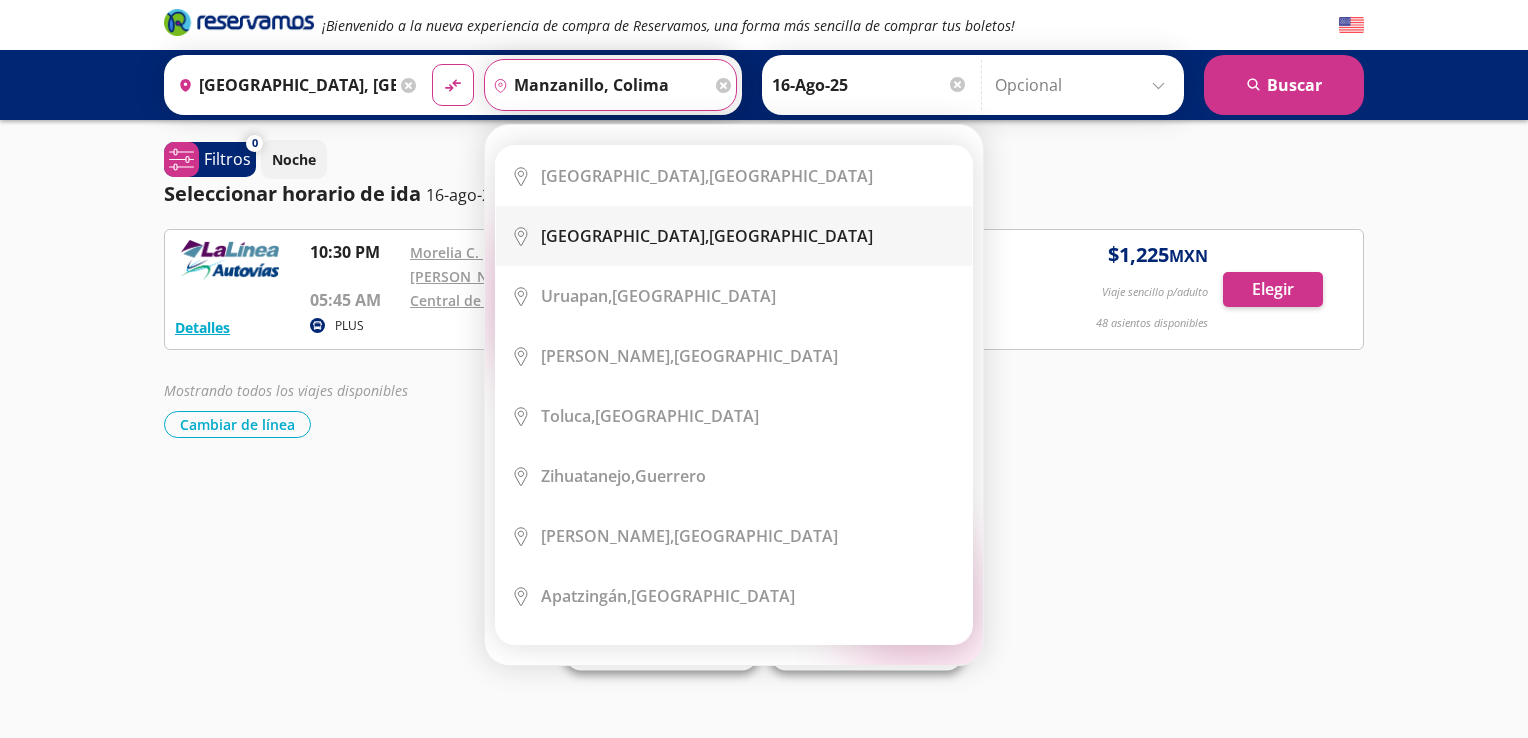 click on "Guadalajara," at bounding box center [625, 236] 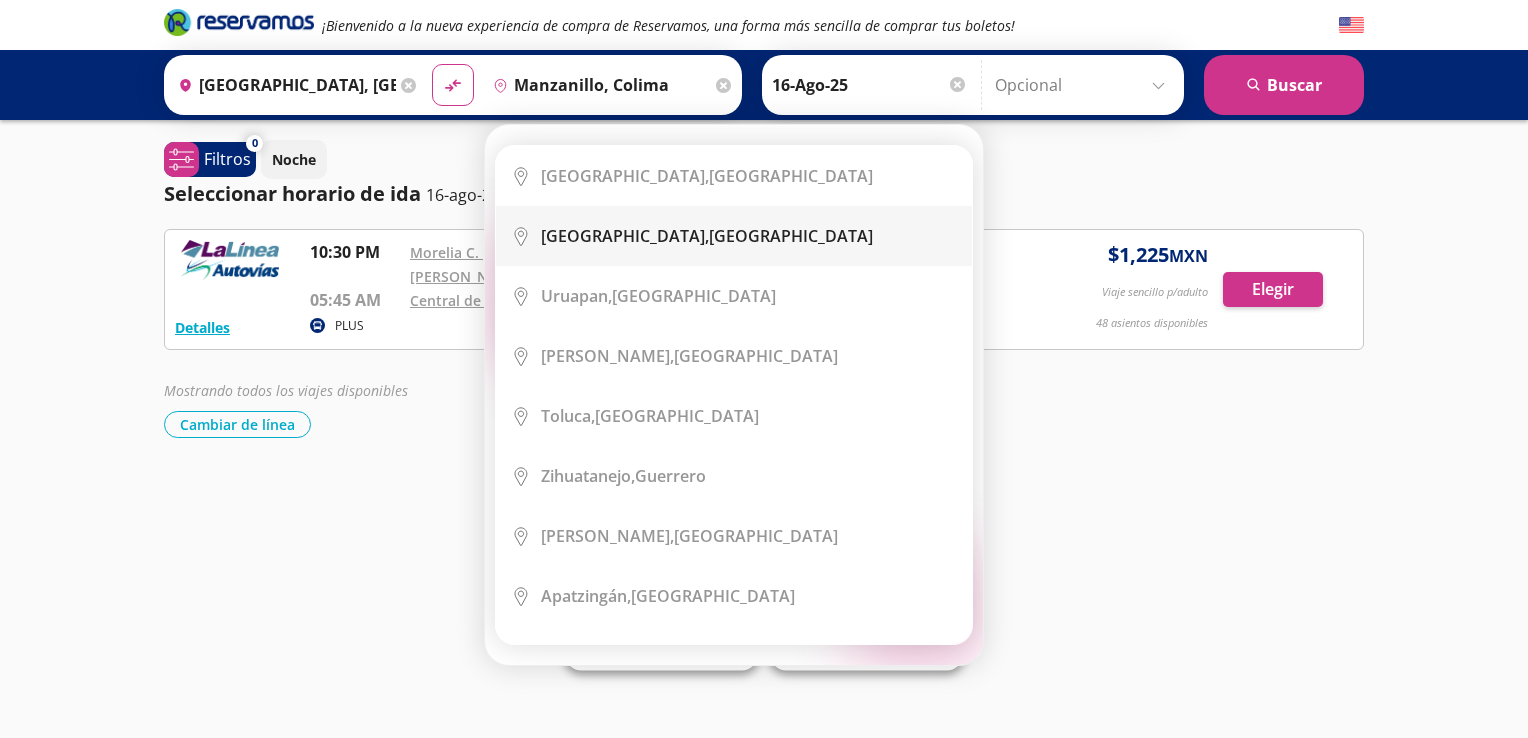 type on "Guadalajara, Jalisco" 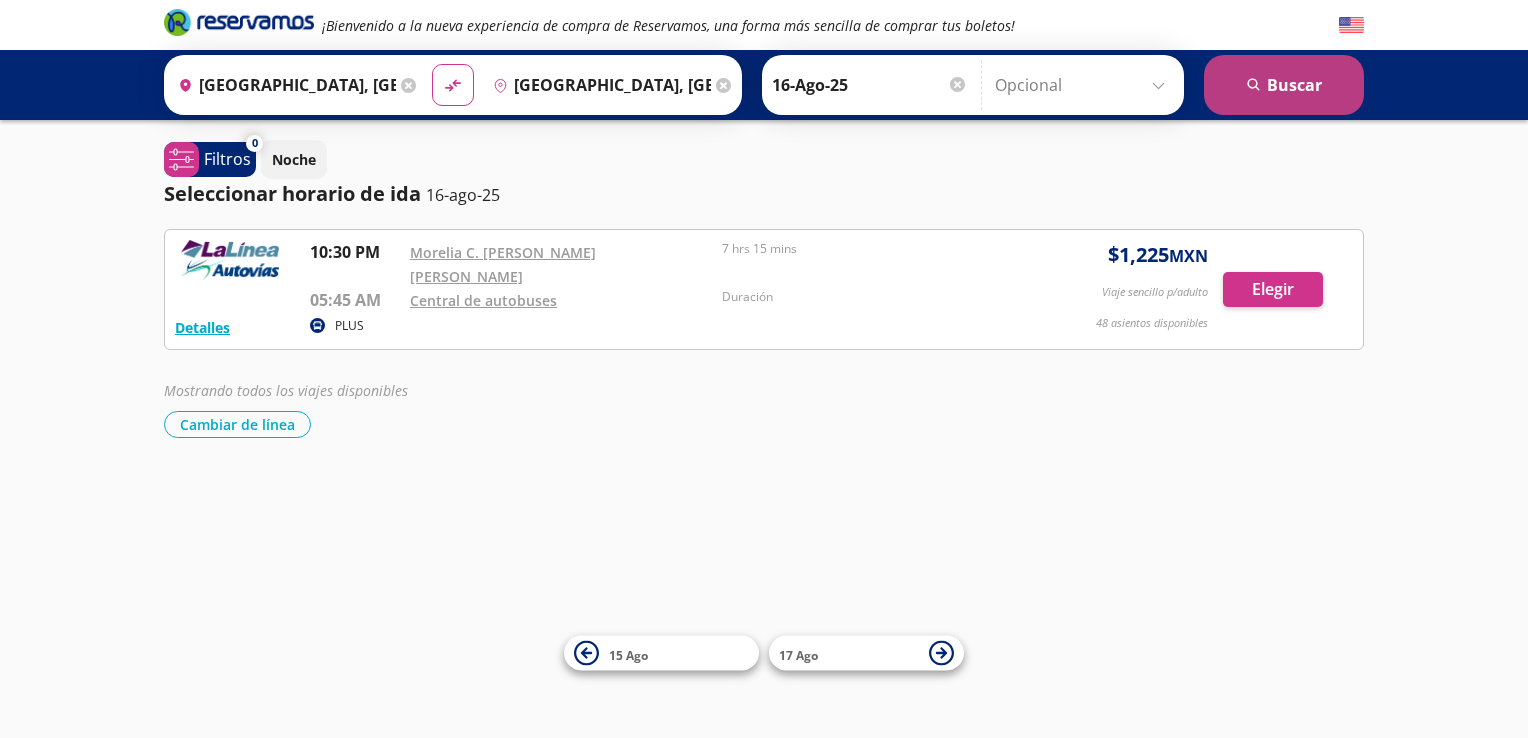 click on "search
Buscar" at bounding box center (1284, 85) 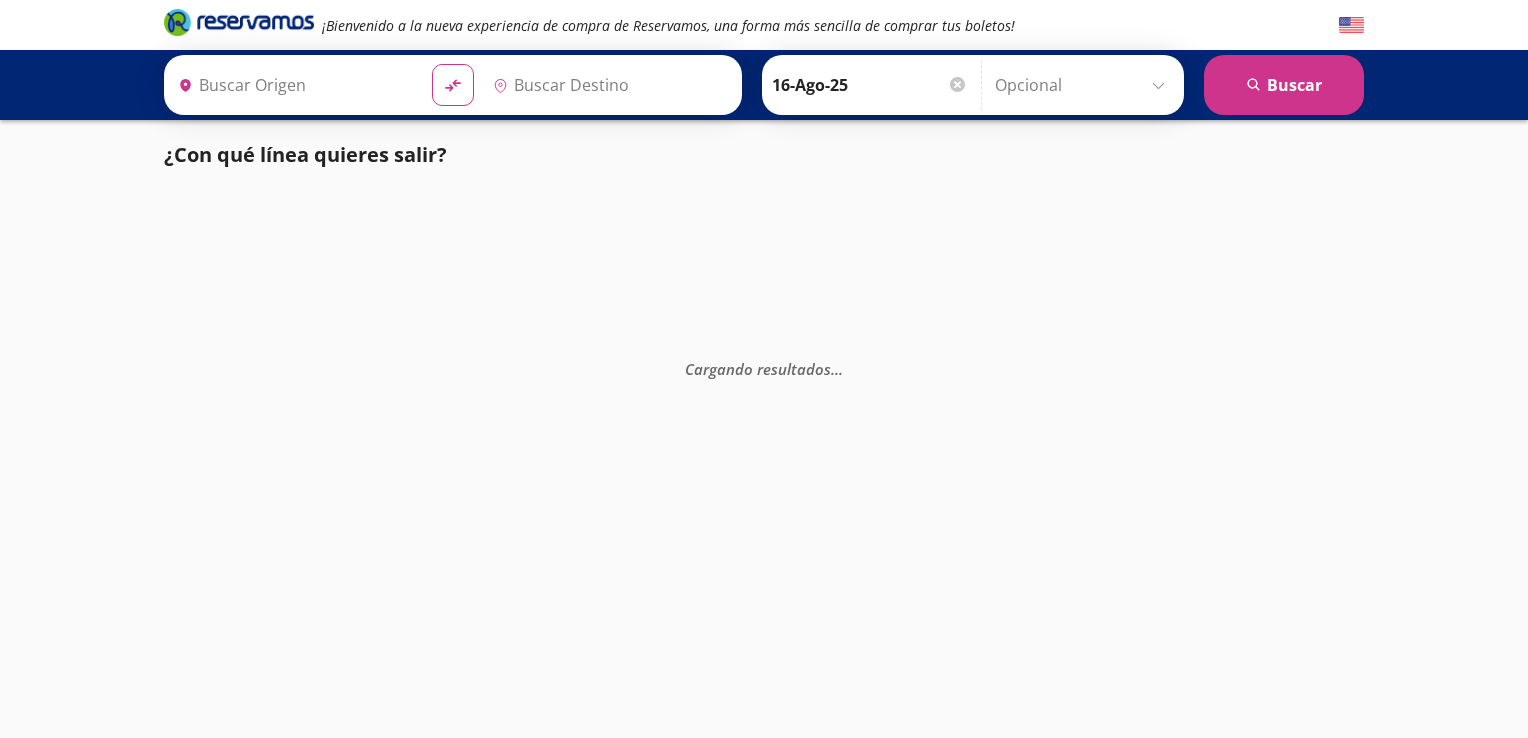 type on "Guadalajara, Jalisco" 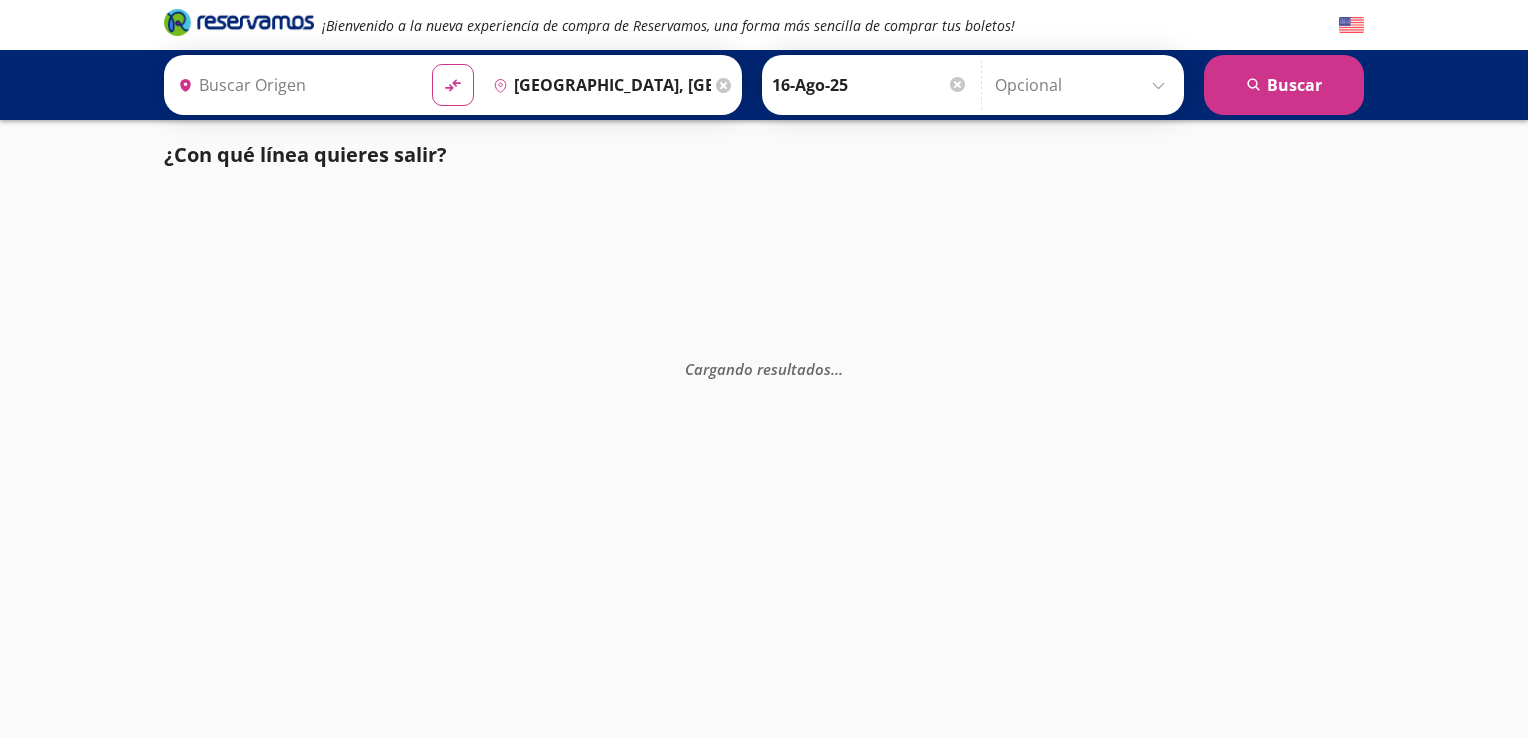 type on "Morelia, Michoacán" 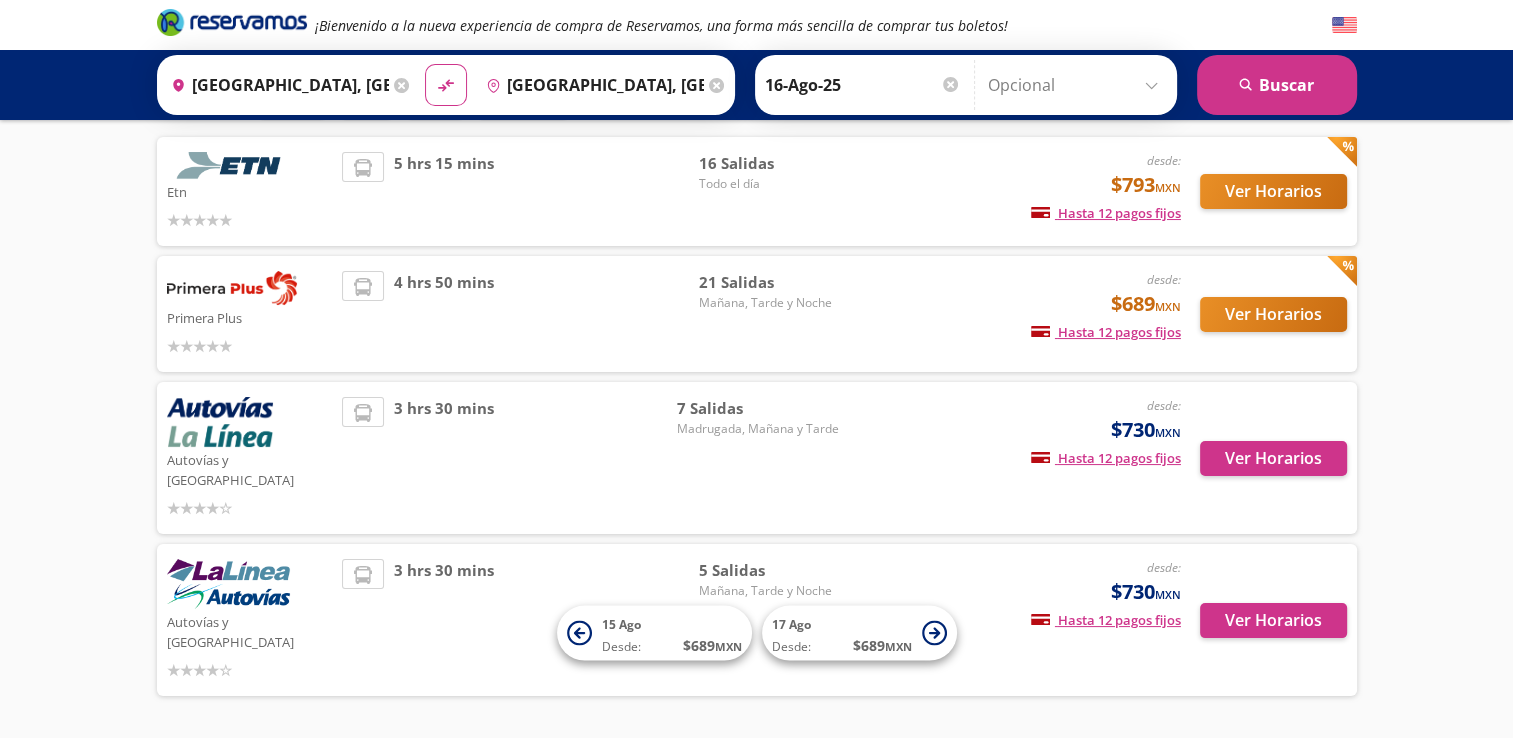 scroll, scrollTop: 154, scrollLeft: 0, axis: vertical 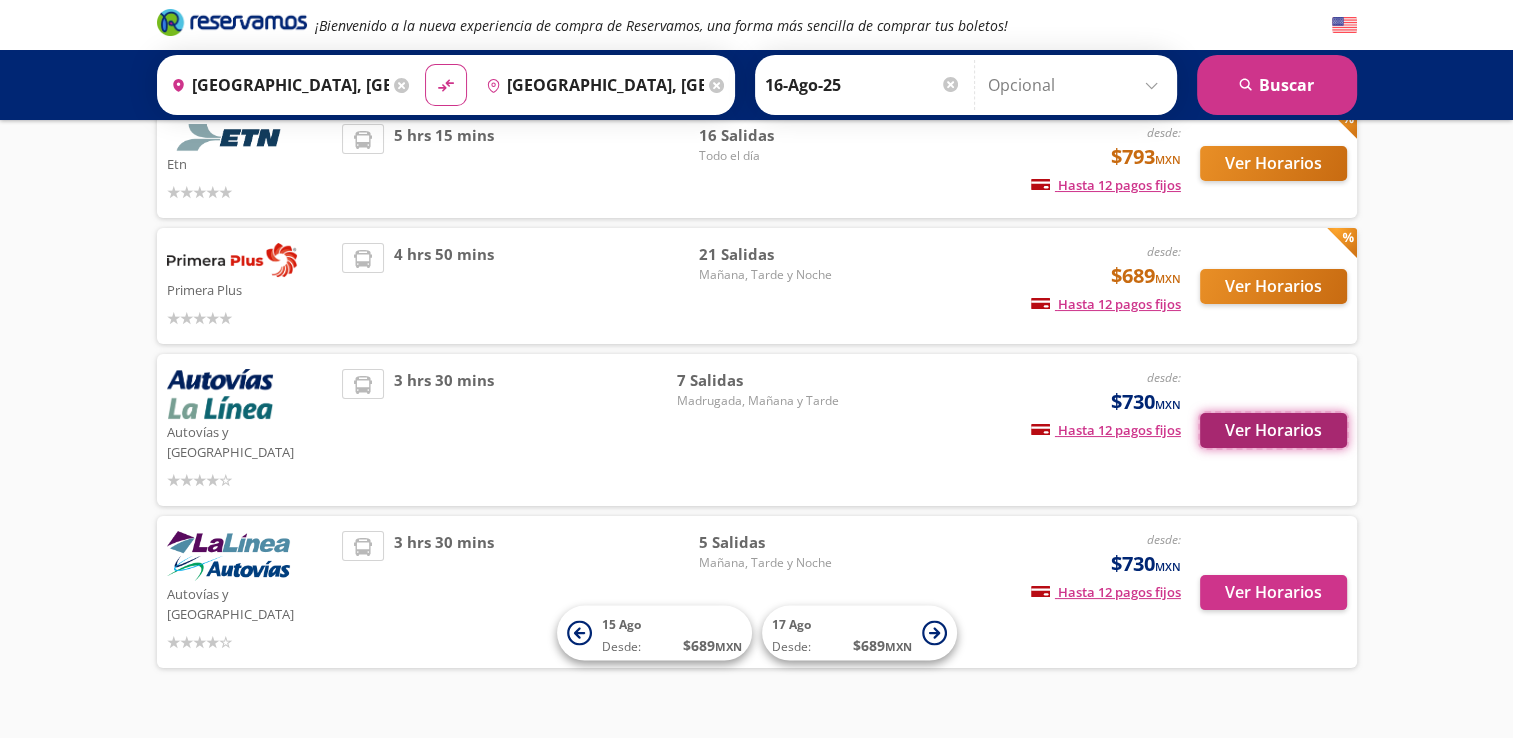 click on "Ver Horarios" at bounding box center [1273, 430] 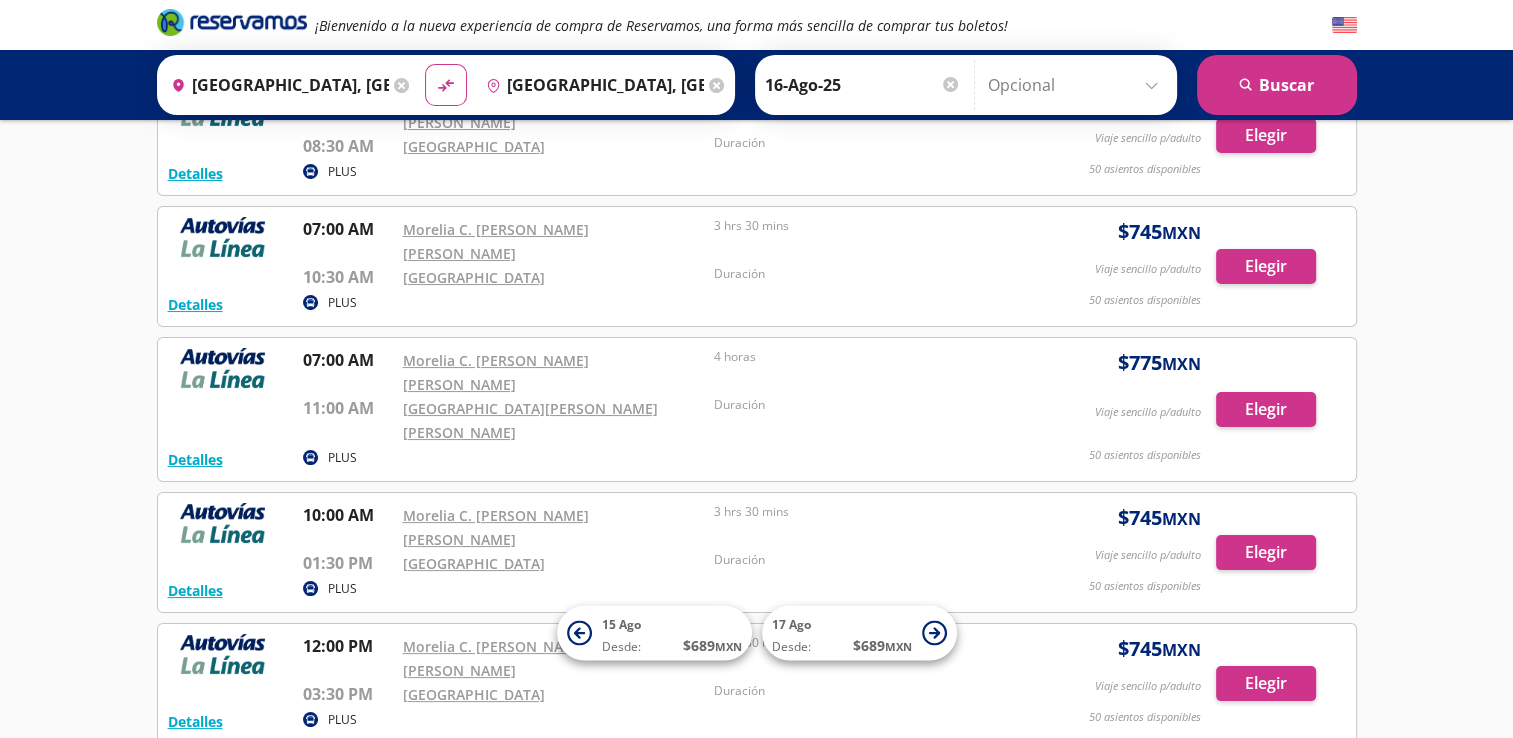 scroll, scrollTop: 0, scrollLeft: 0, axis: both 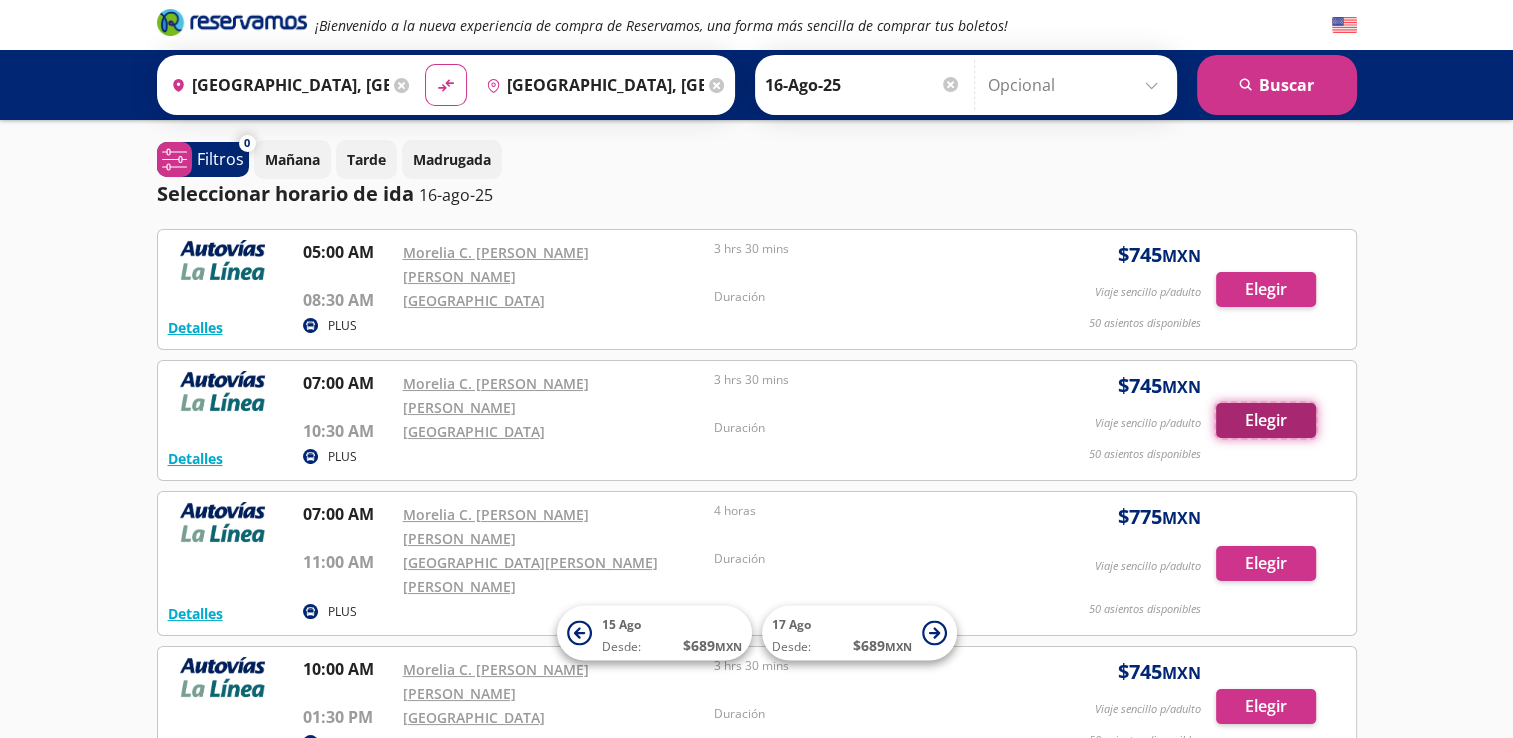 click on "Elegir" at bounding box center (1266, 420) 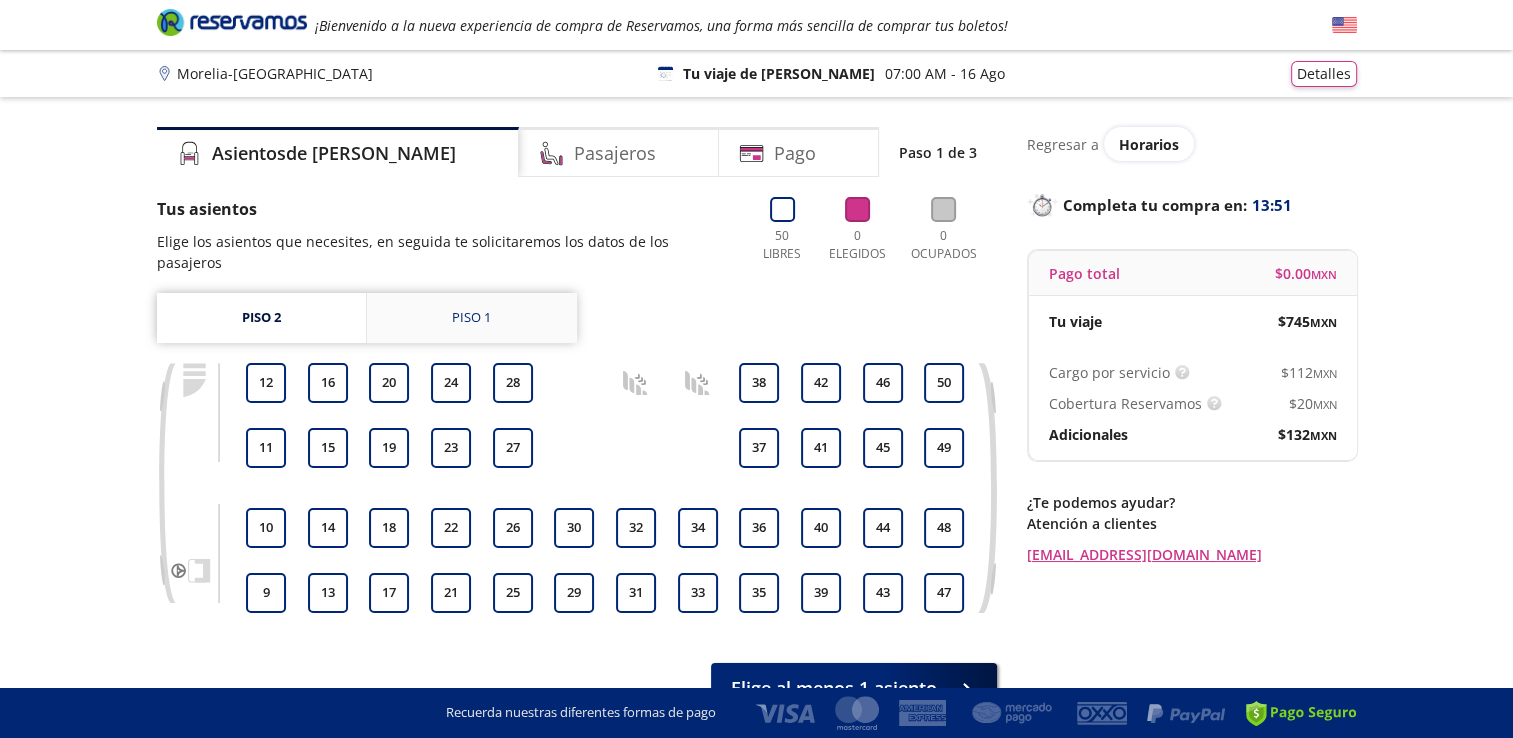 click on "Piso 1" at bounding box center (472, 318) 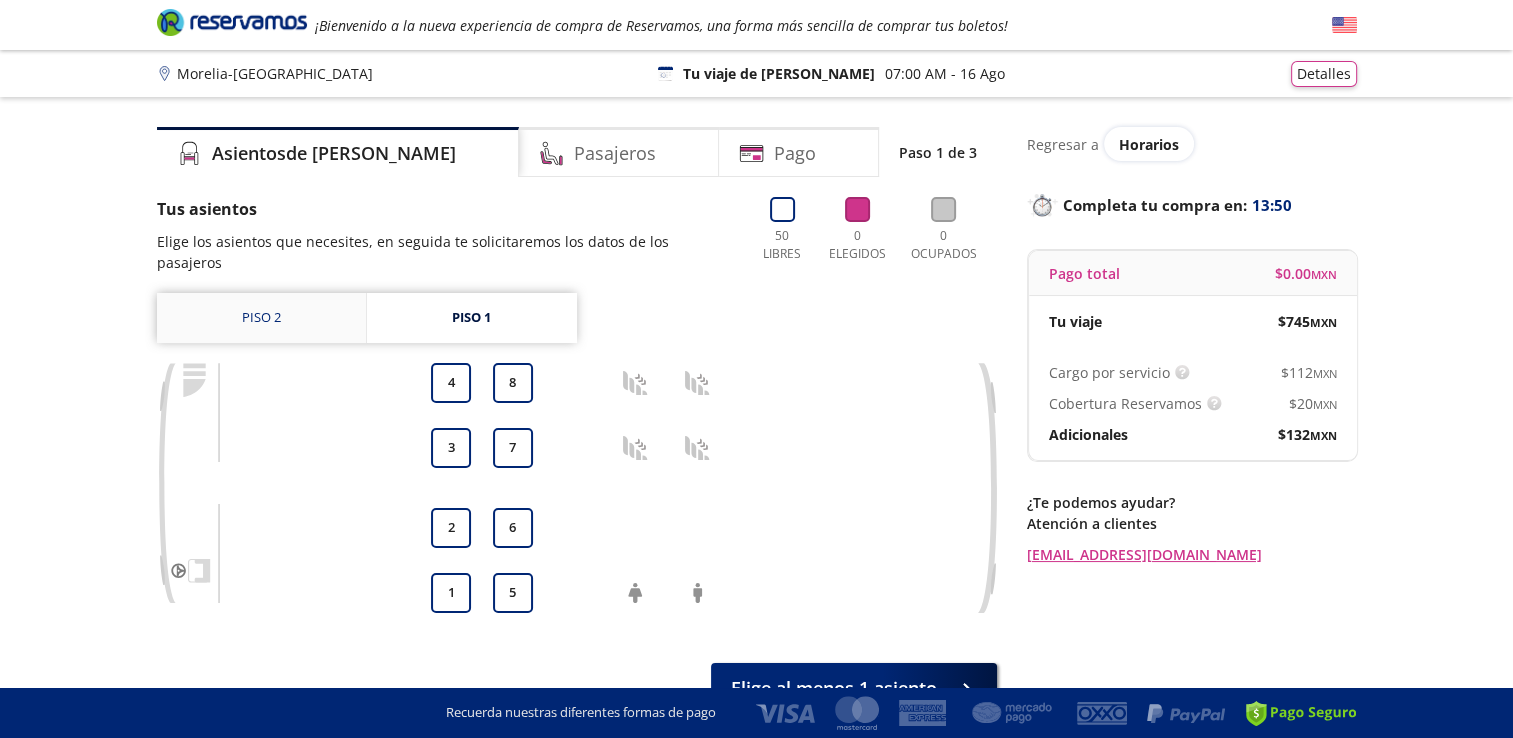 click on "Piso 2" at bounding box center (261, 318) 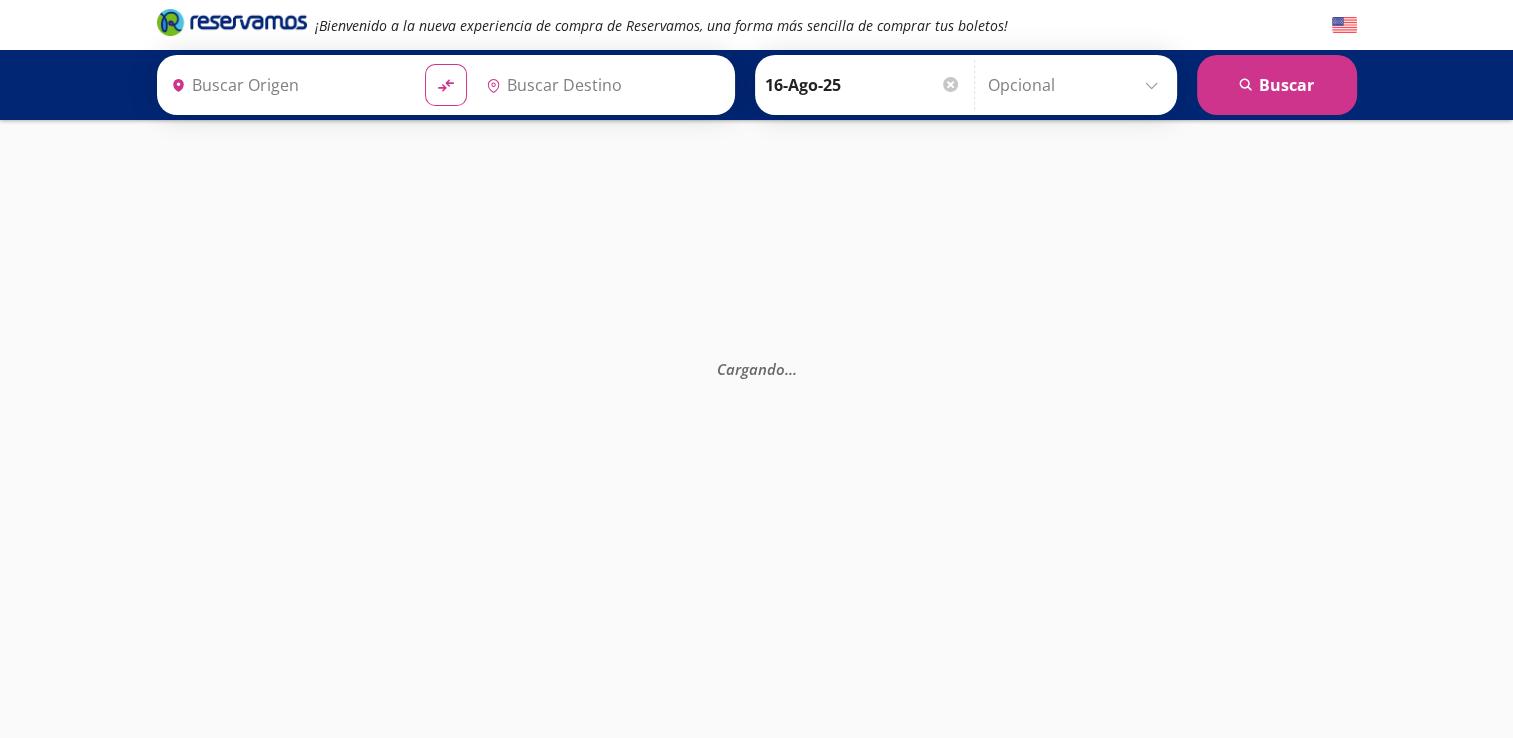 type on "Guadalajara, Jalisco" 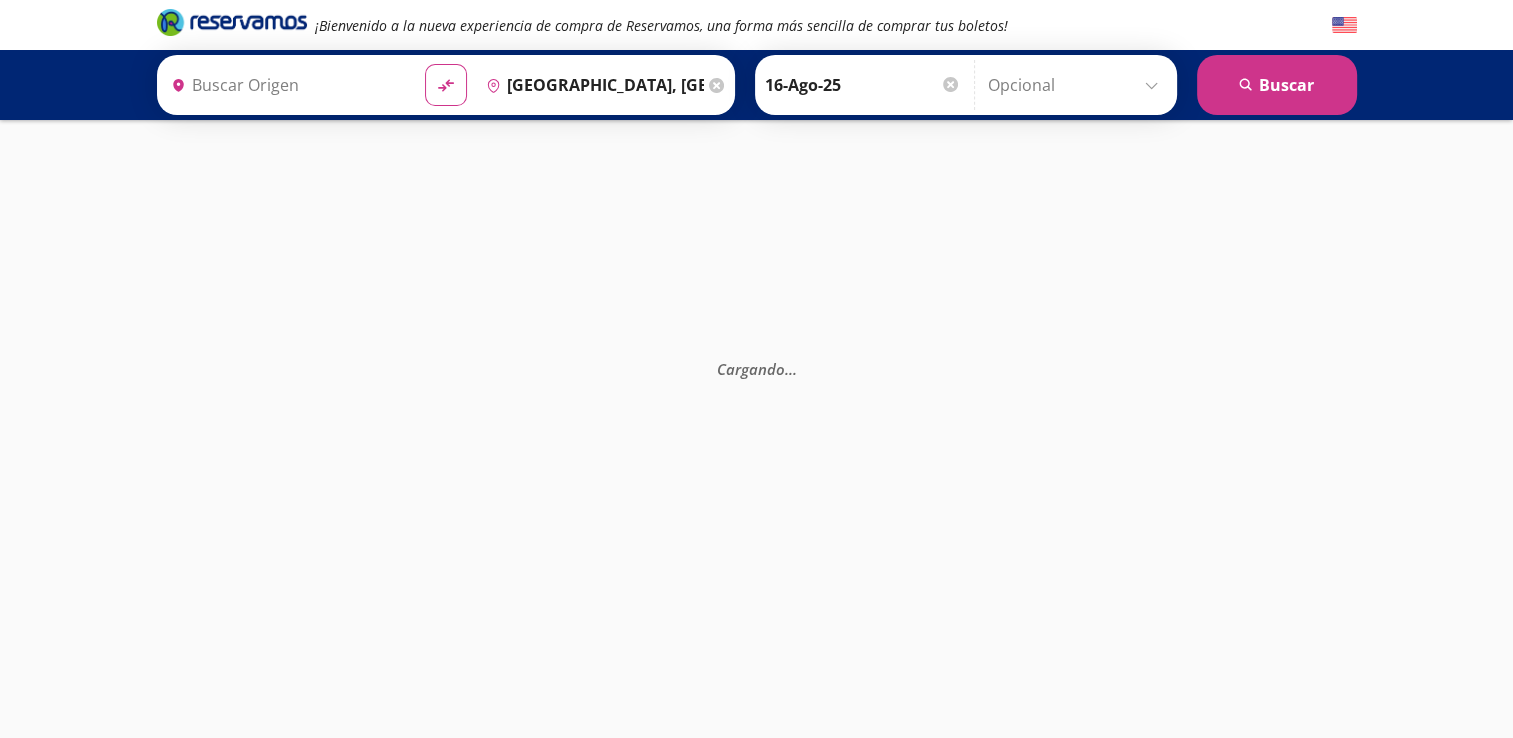 type on "Morelia, Michoacán" 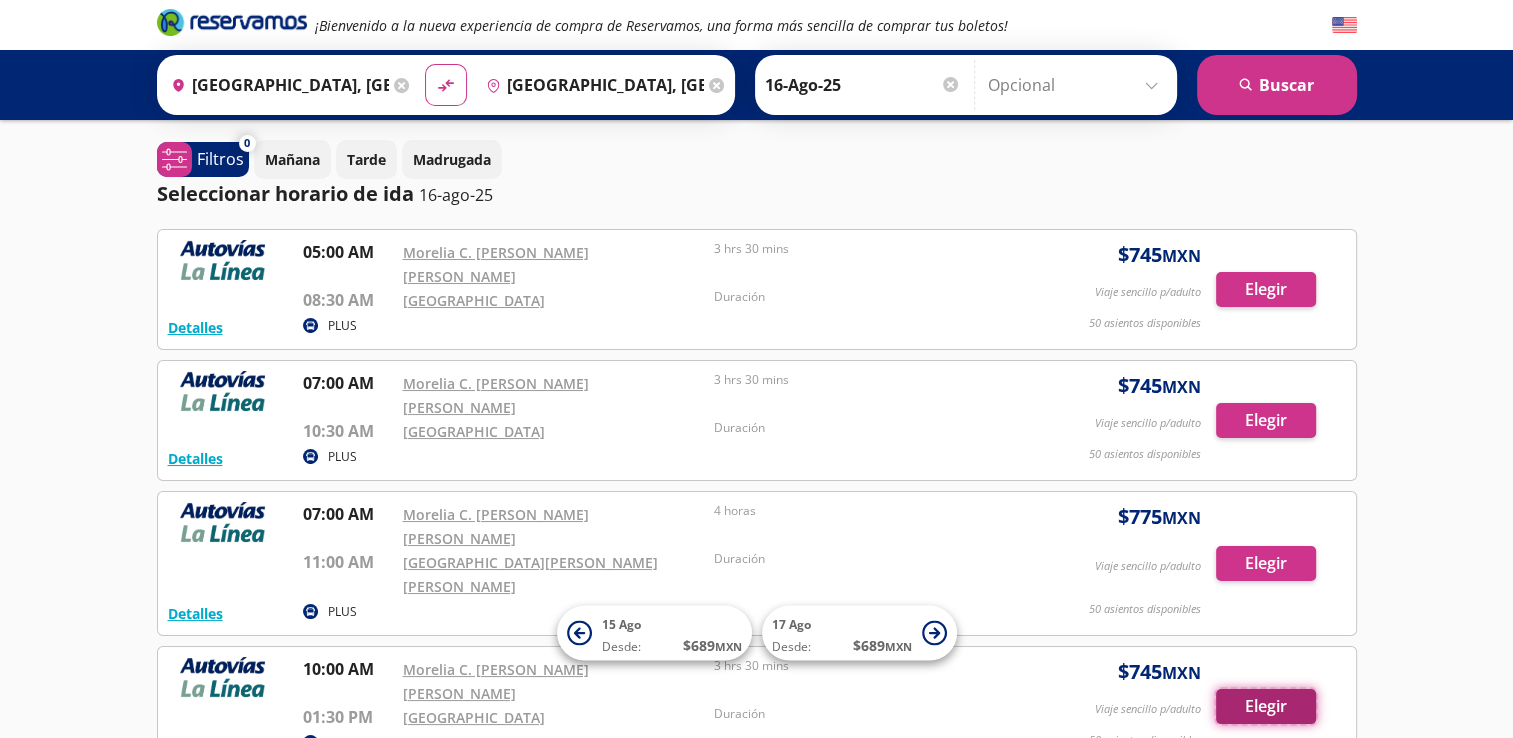 click on "Elegir" at bounding box center (1266, 706) 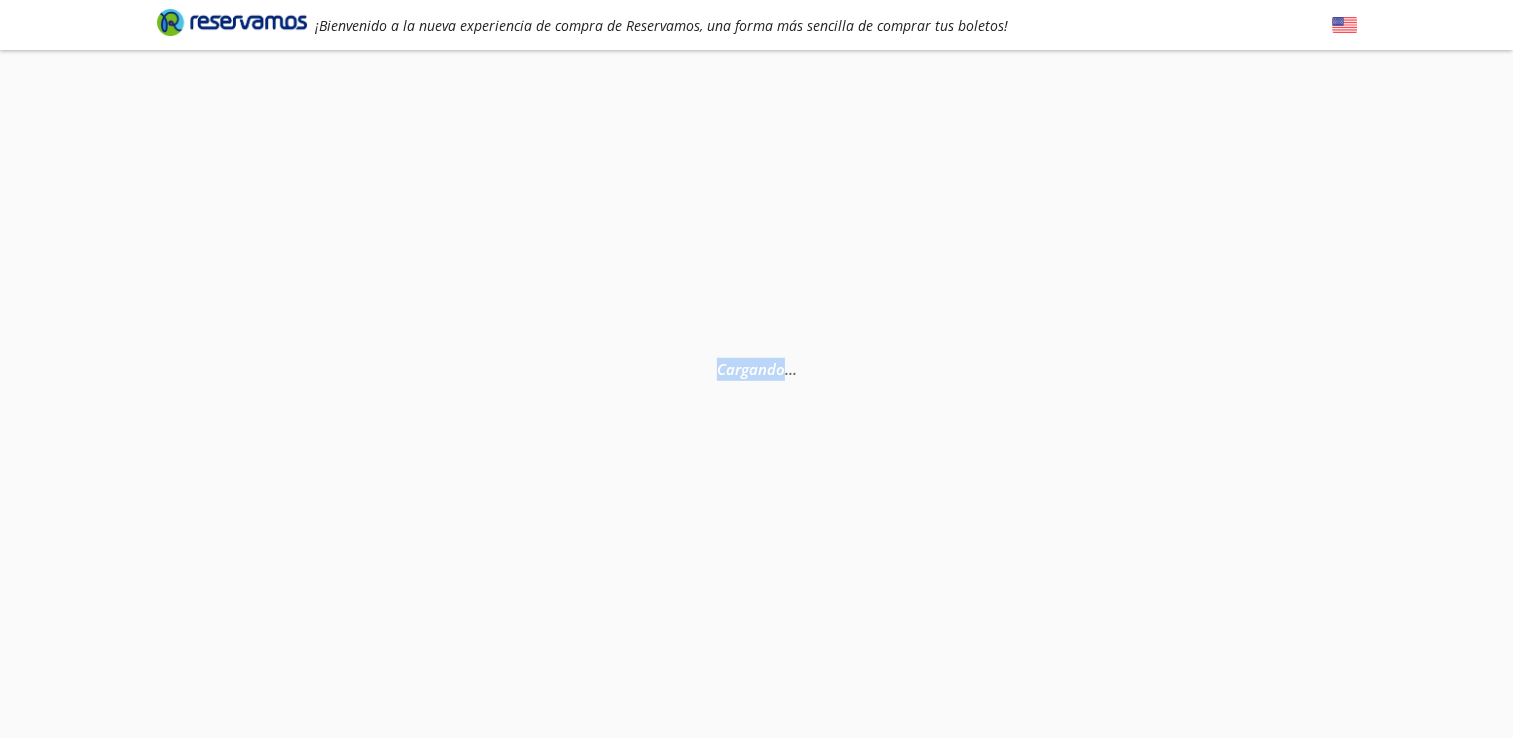 click on "Cargando . . ." at bounding box center [756, 419] 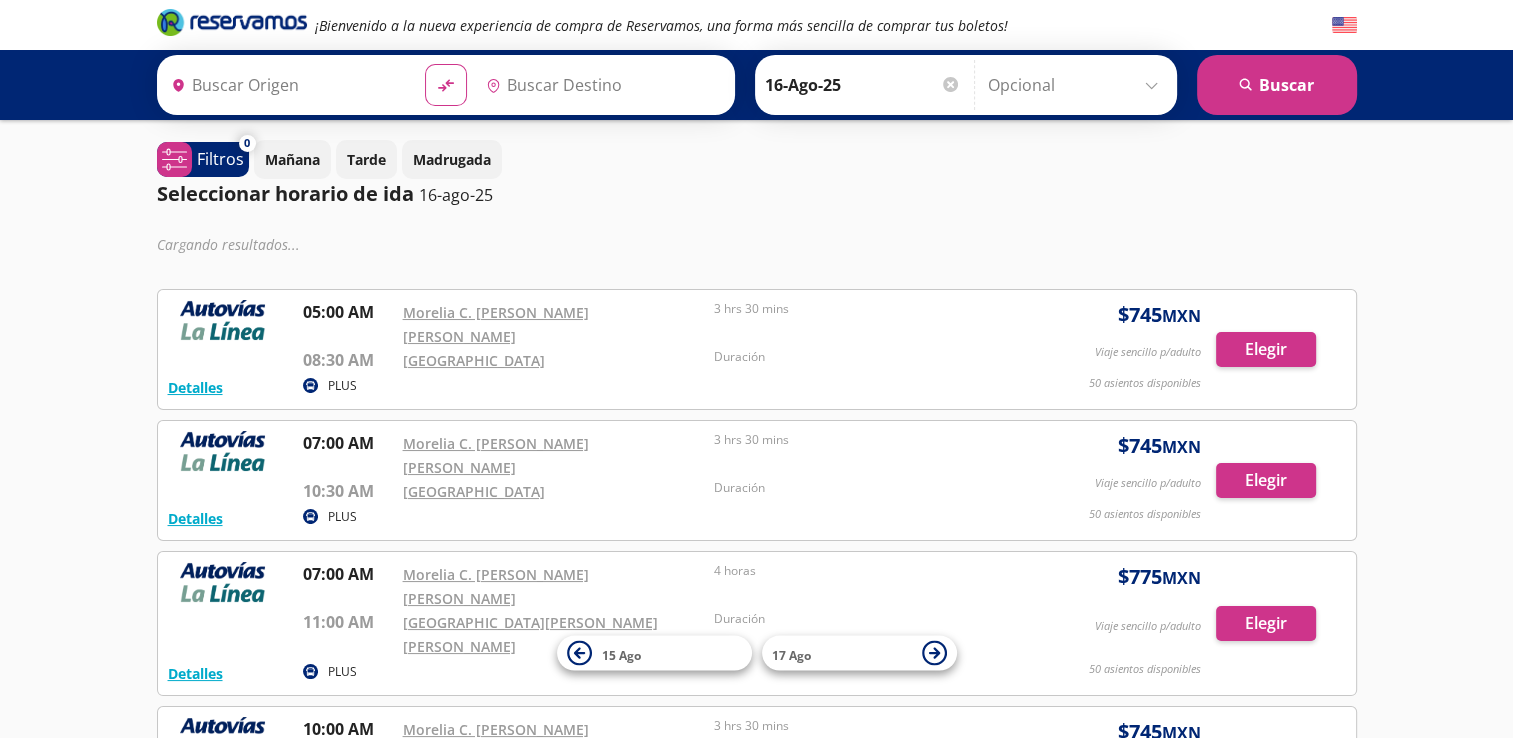 type on "Morelia, Michoacán" 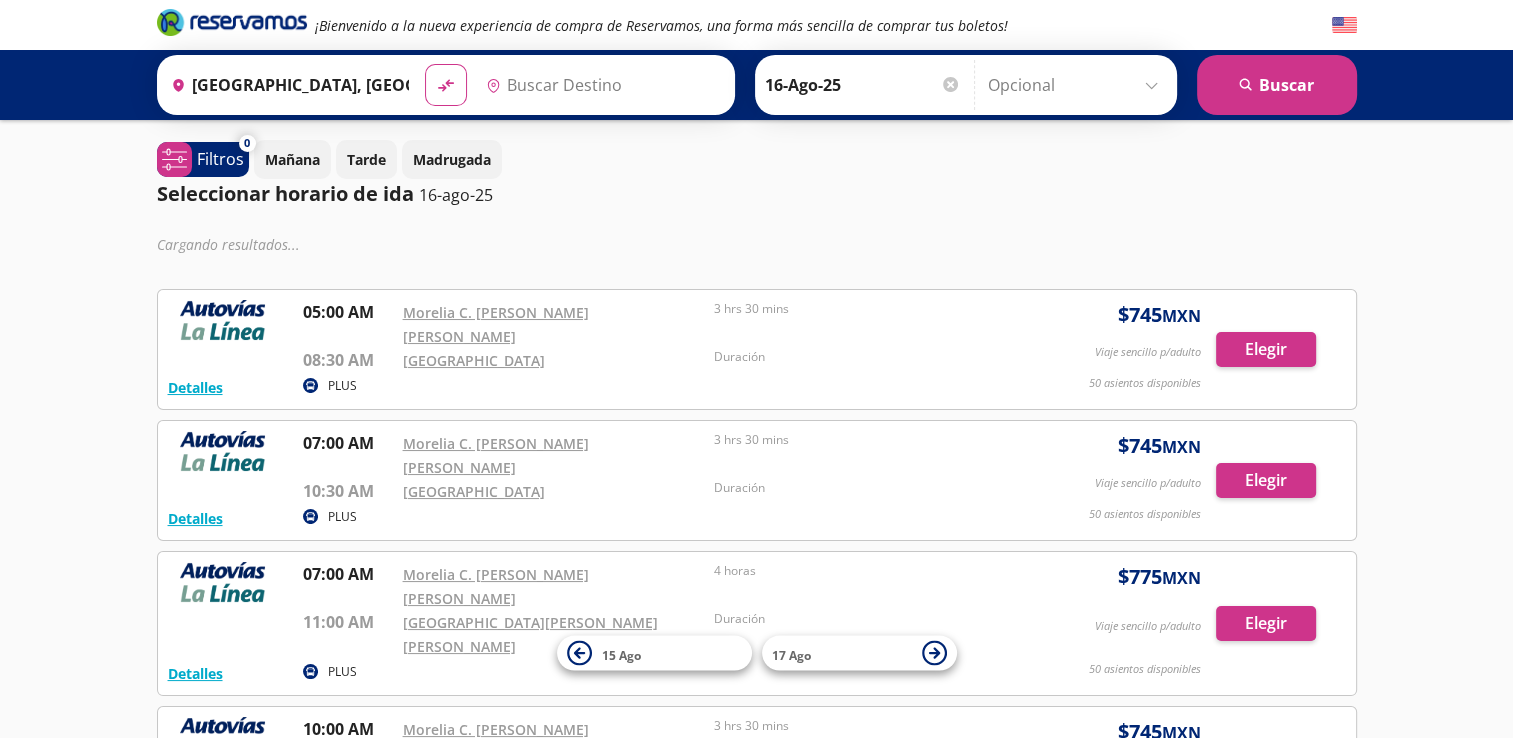 type on "Guadalajara, Jalisco" 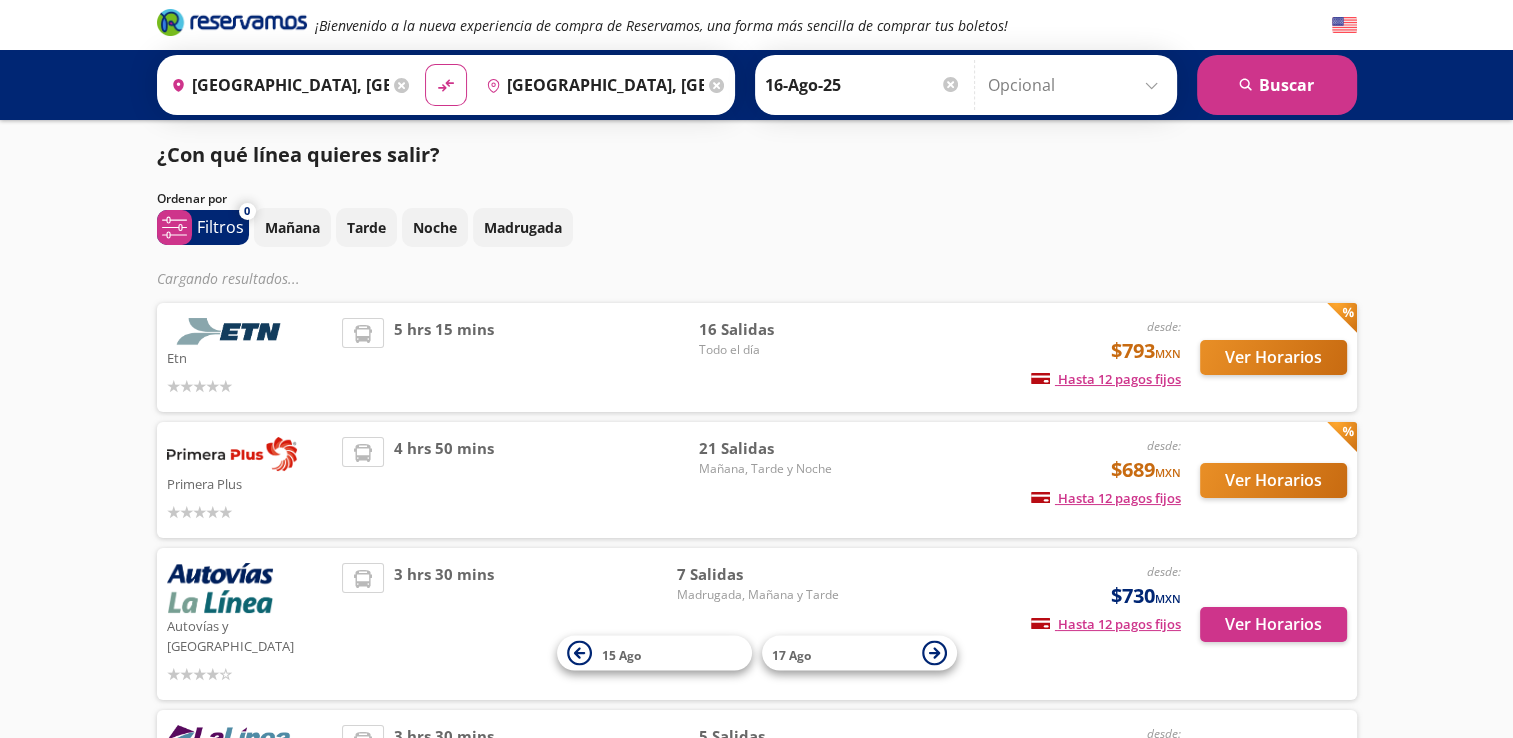 scroll, scrollTop: 154, scrollLeft: 0, axis: vertical 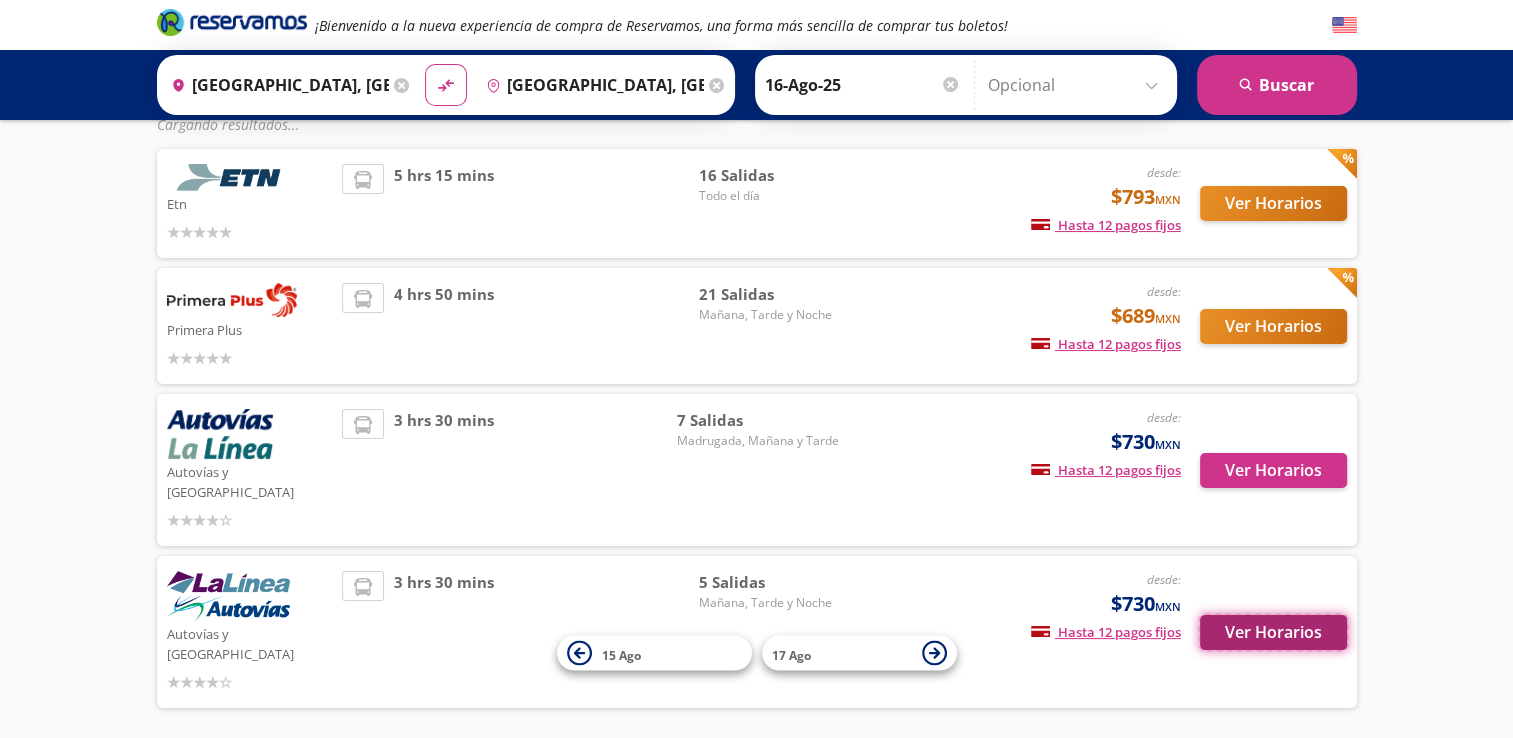 click on "Ver Horarios" at bounding box center [1273, 632] 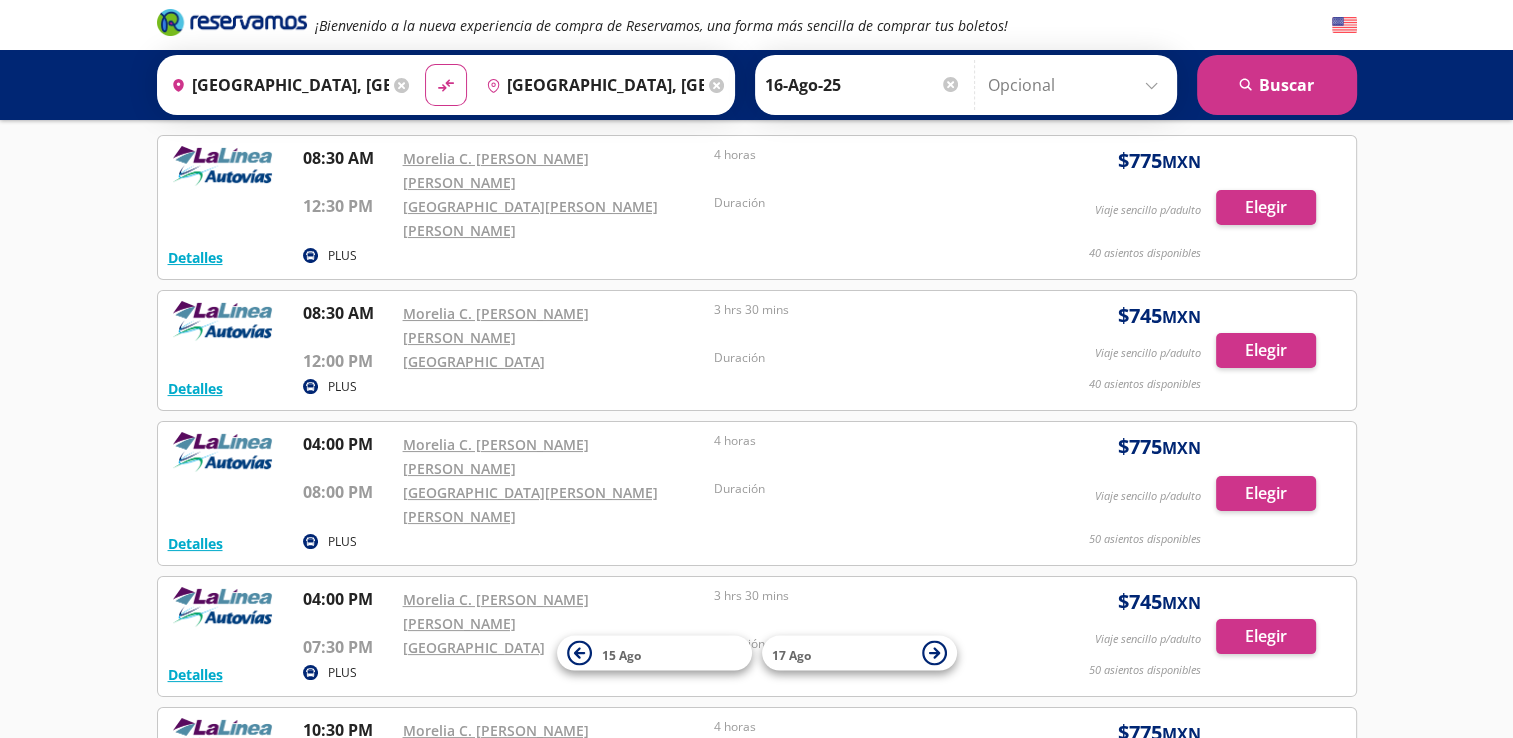 scroll, scrollTop: 0, scrollLeft: 0, axis: both 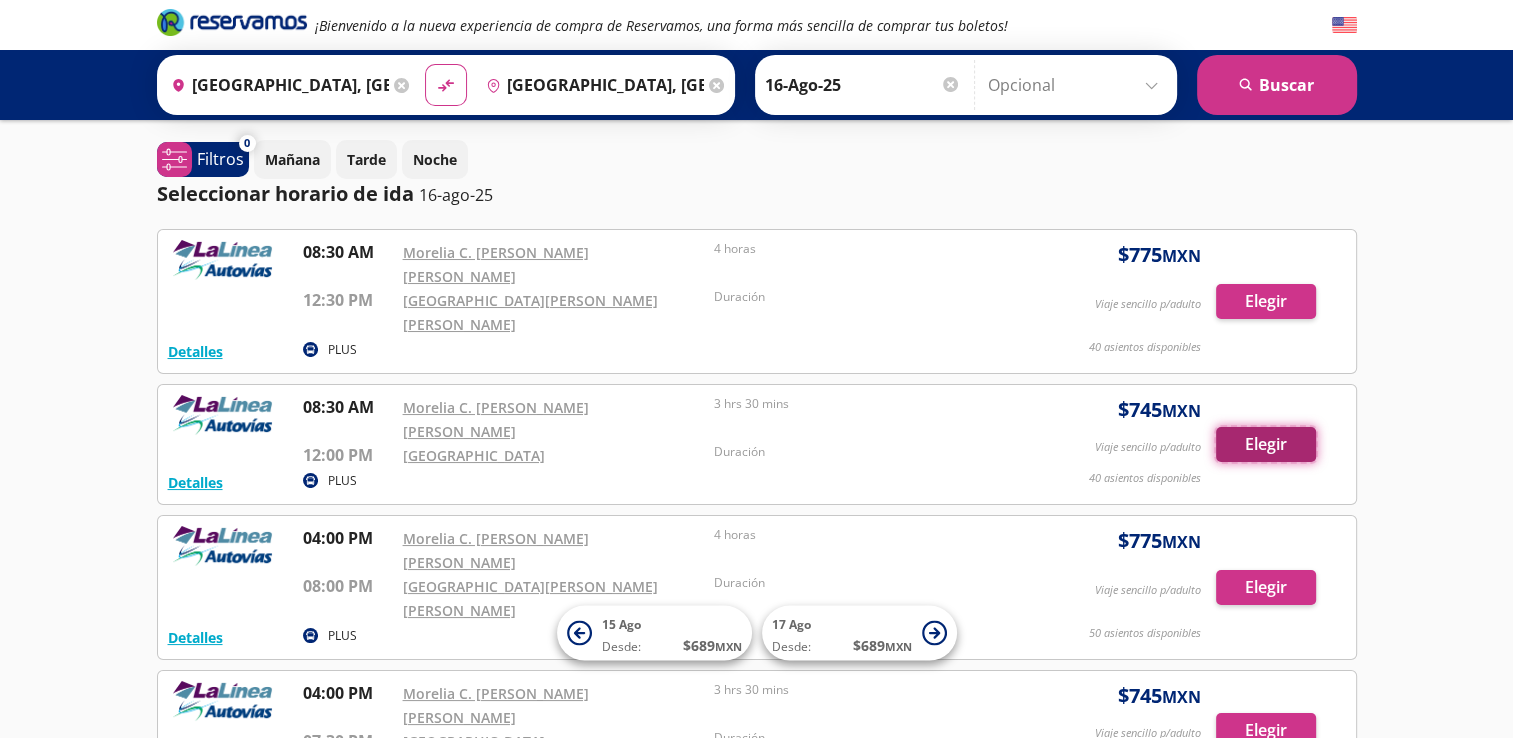 click on "Elegir" at bounding box center (1266, 444) 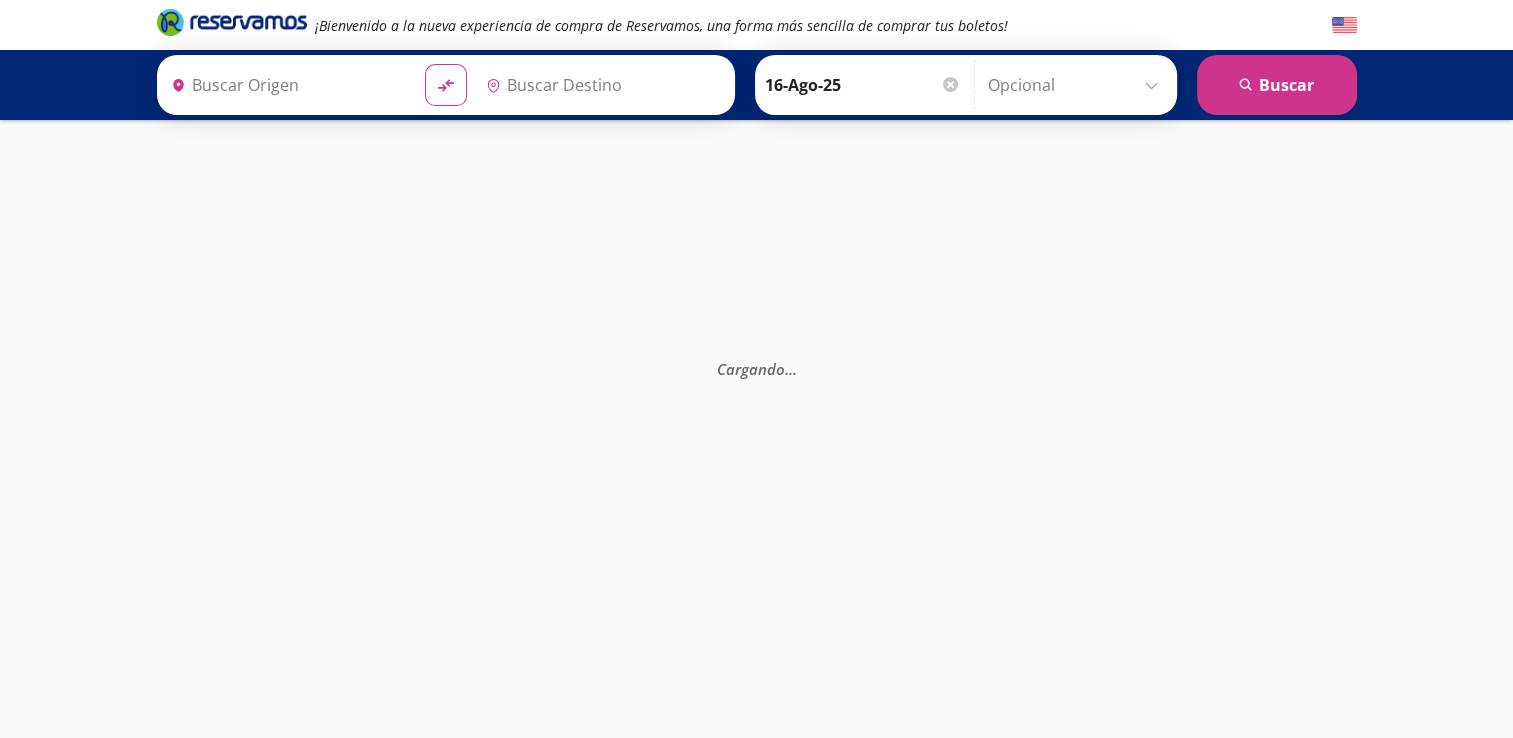 type on "Guadalajara, Jalisco" 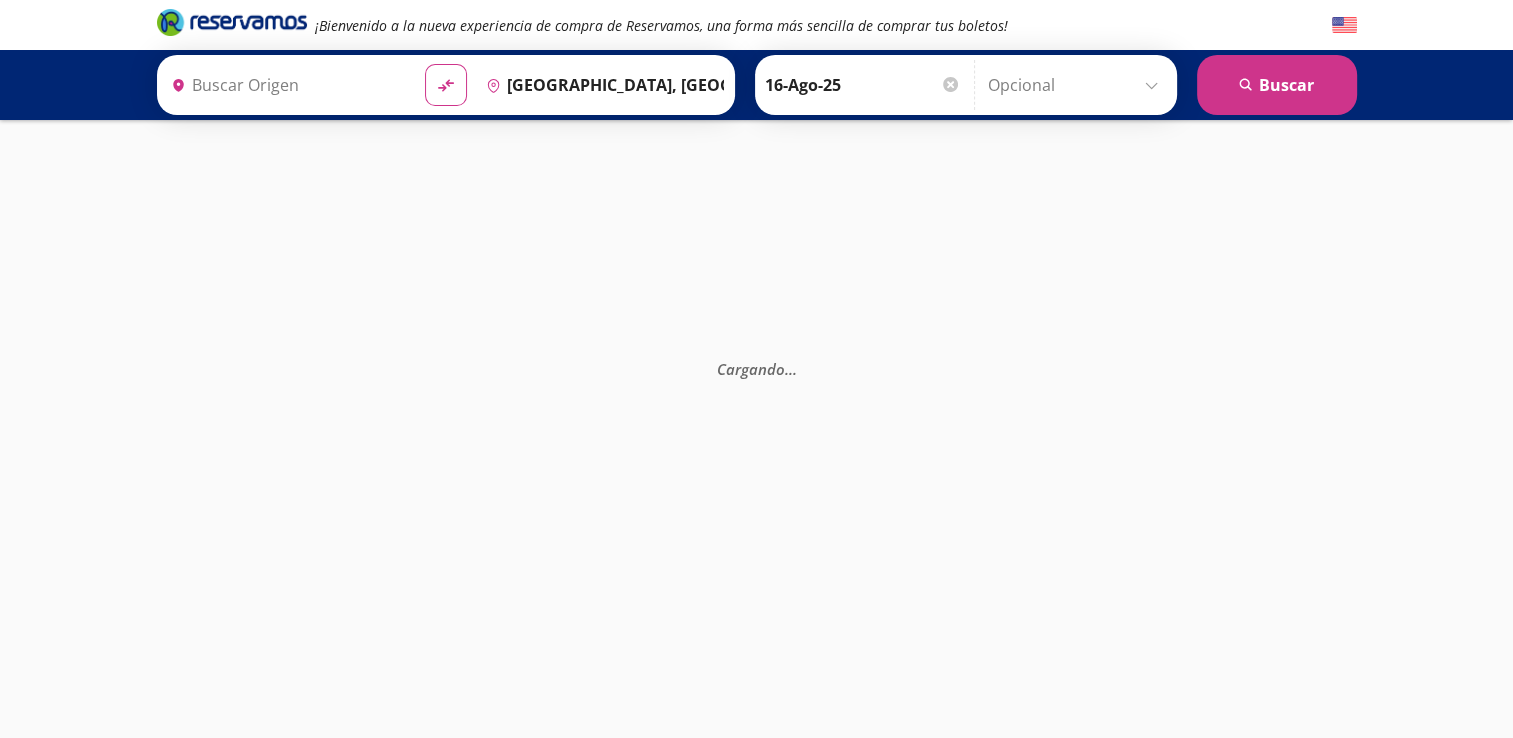 type on "Morelia, Michoacán" 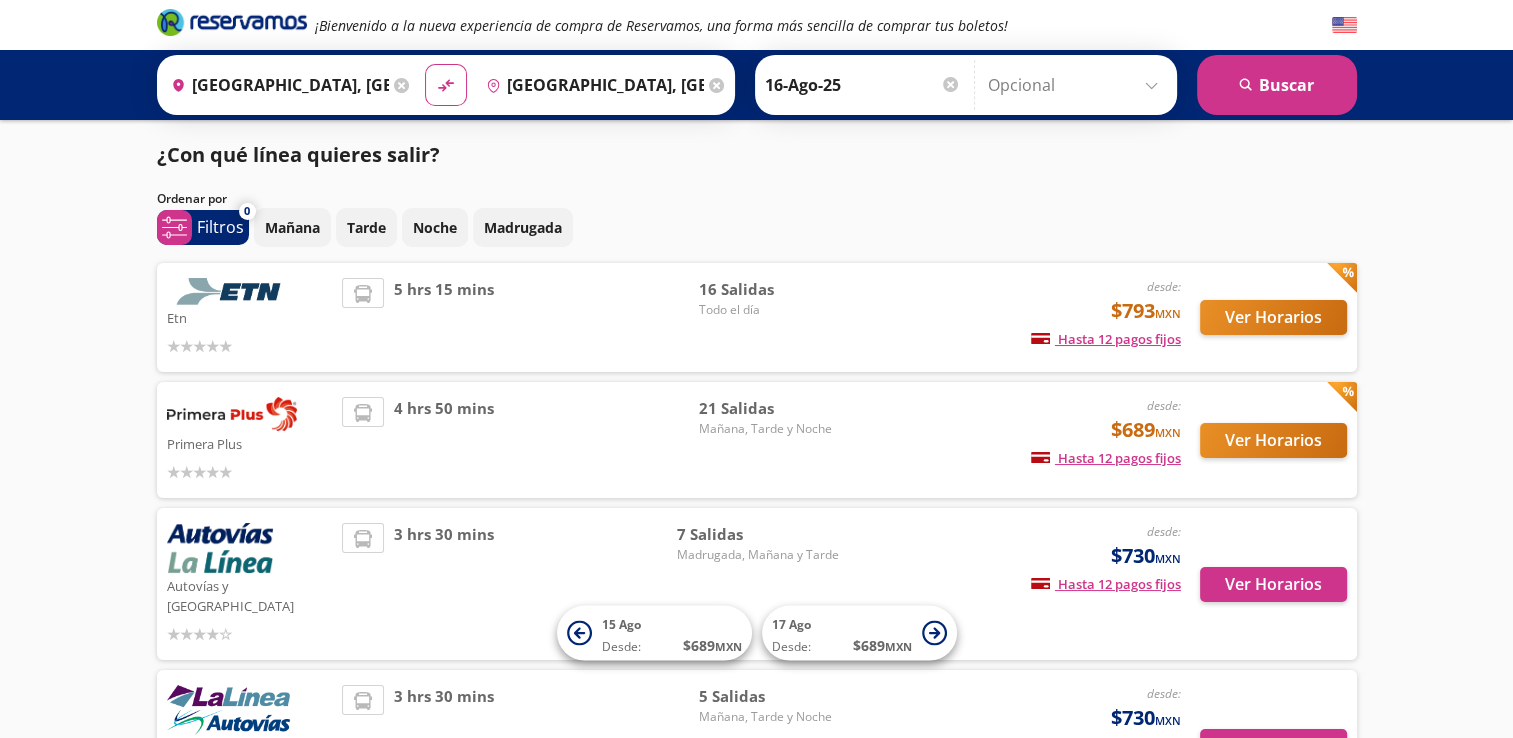 scroll, scrollTop: 154, scrollLeft: 0, axis: vertical 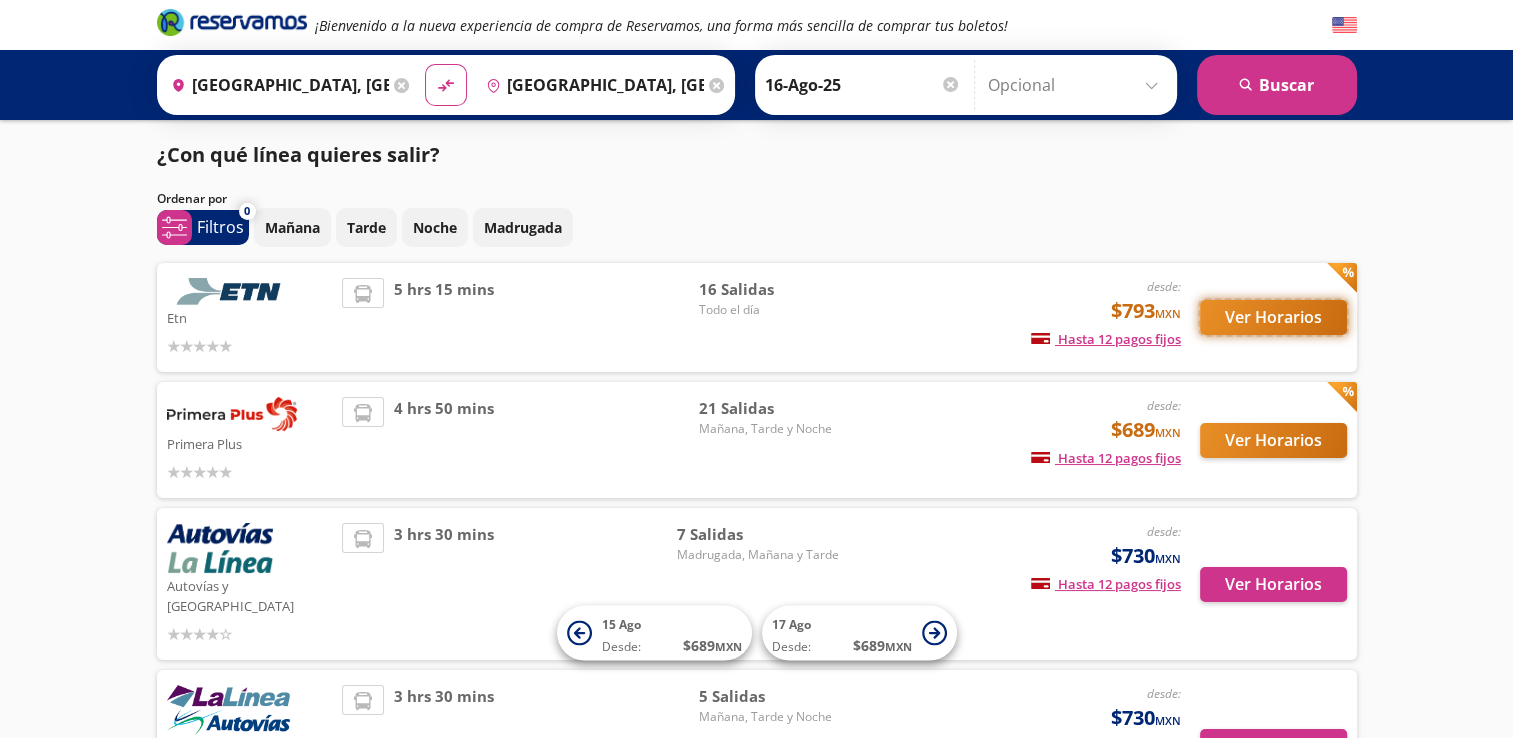 click on "Ver Horarios" at bounding box center [1273, 317] 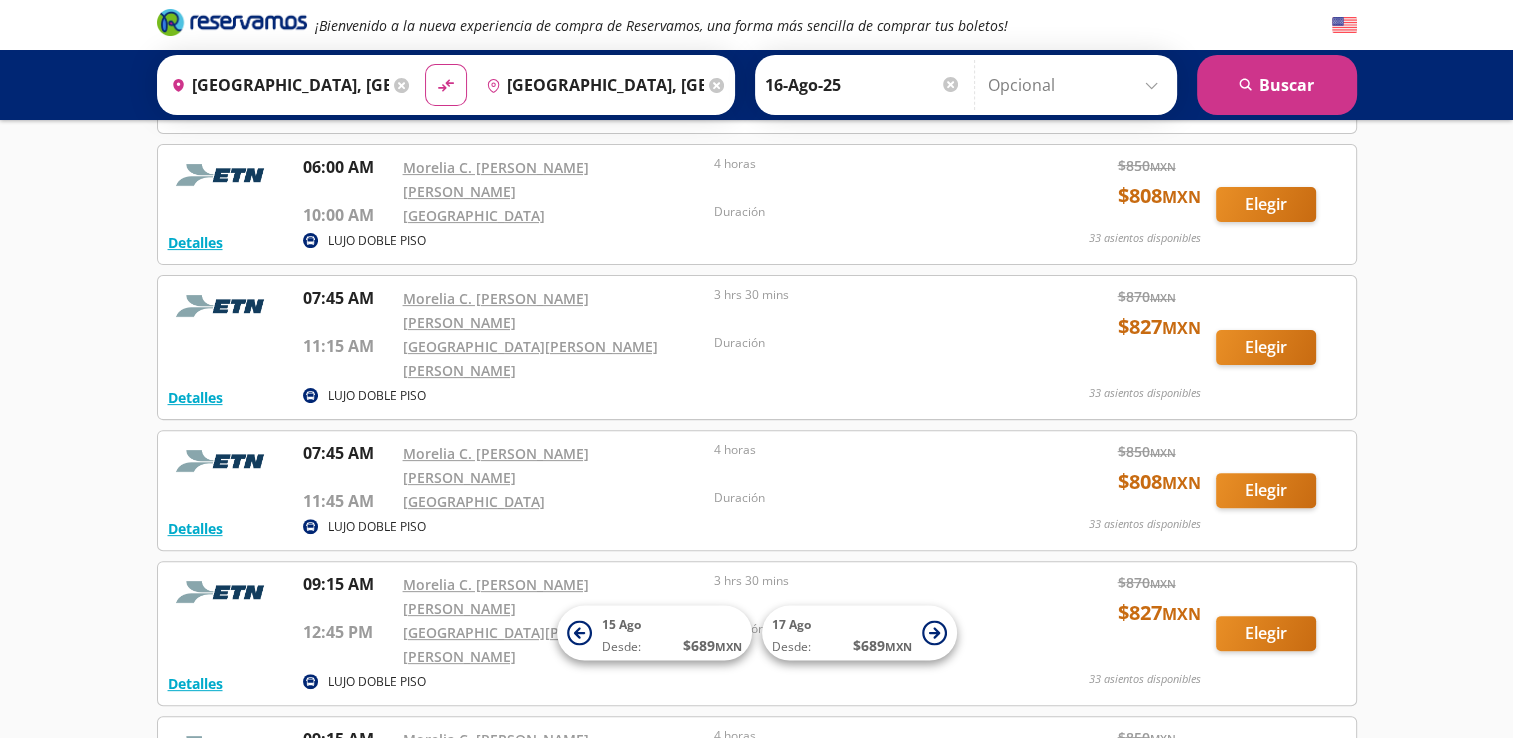 scroll, scrollTop: 535, scrollLeft: 0, axis: vertical 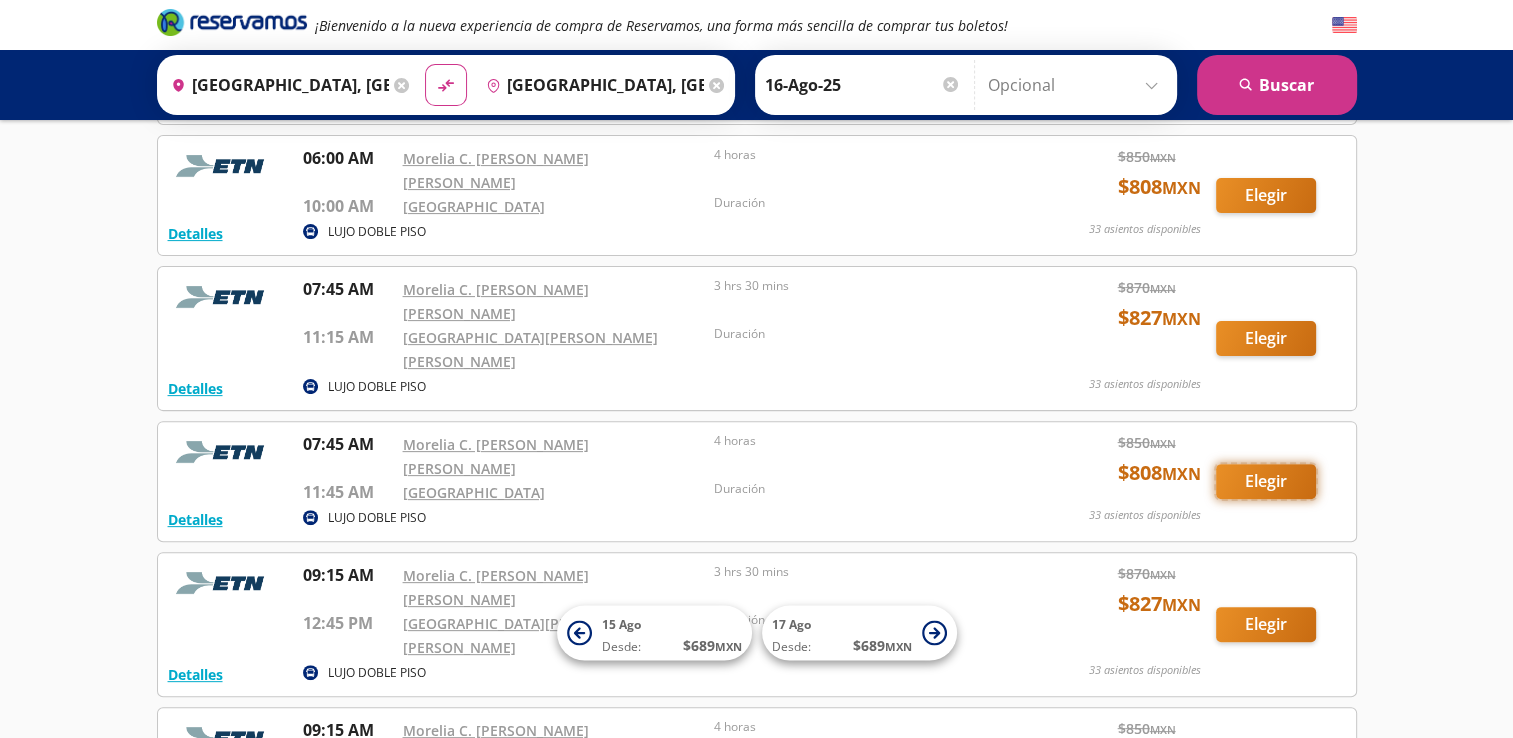 click on "Elegir" at bounding box center (1266, 481) 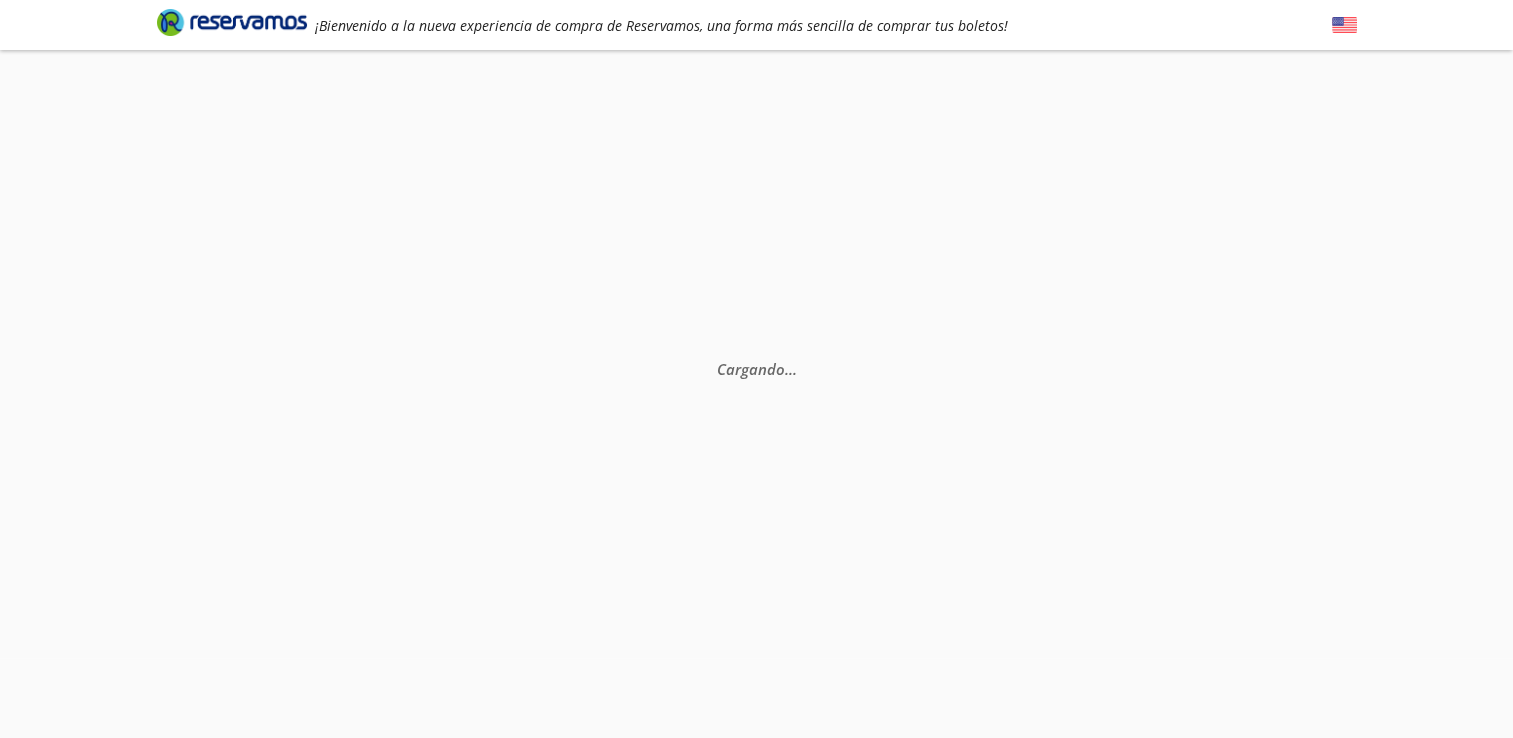 scroll, scrollTop: 0, scrollLeft: 0, axis: both 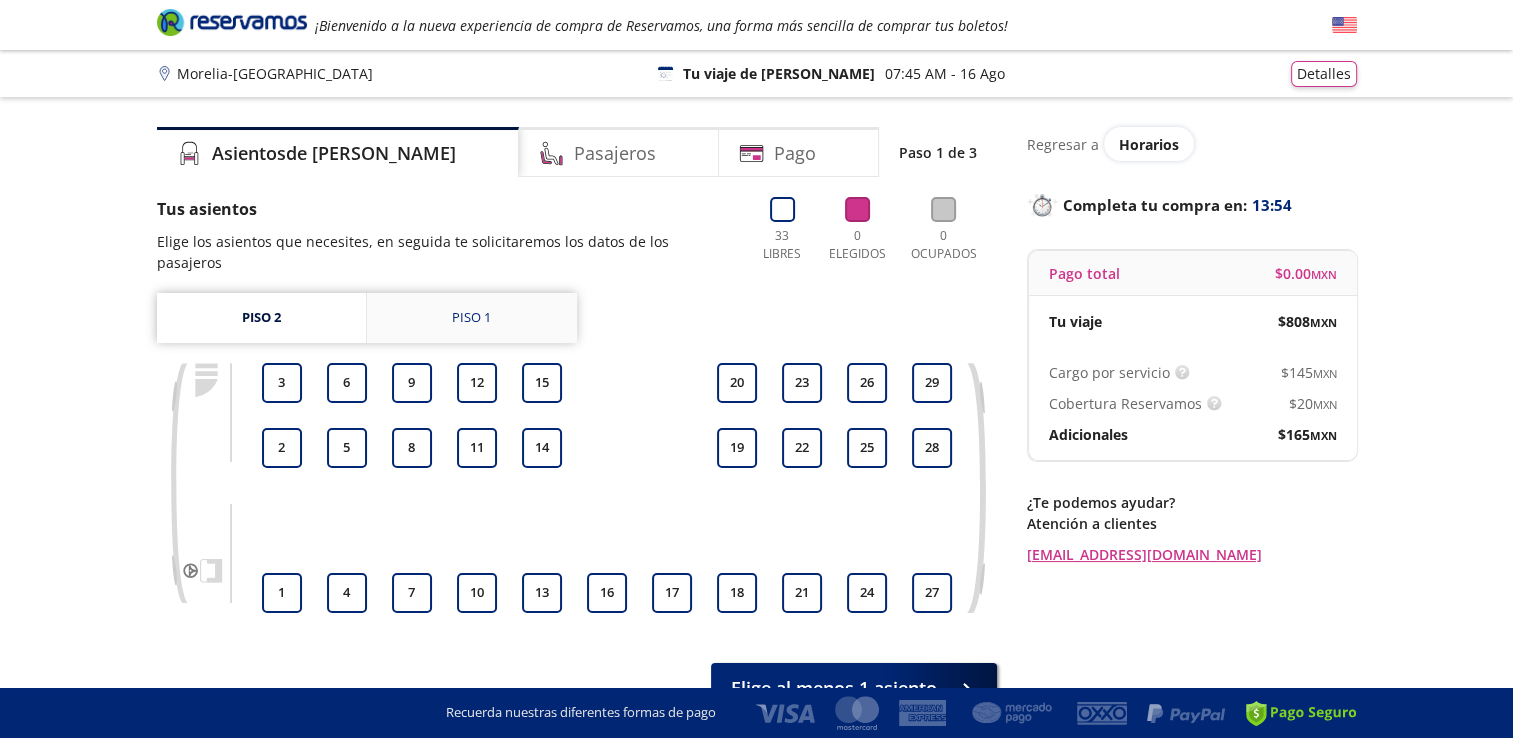 click on "Piso 1" at bounding box center (472, 318) 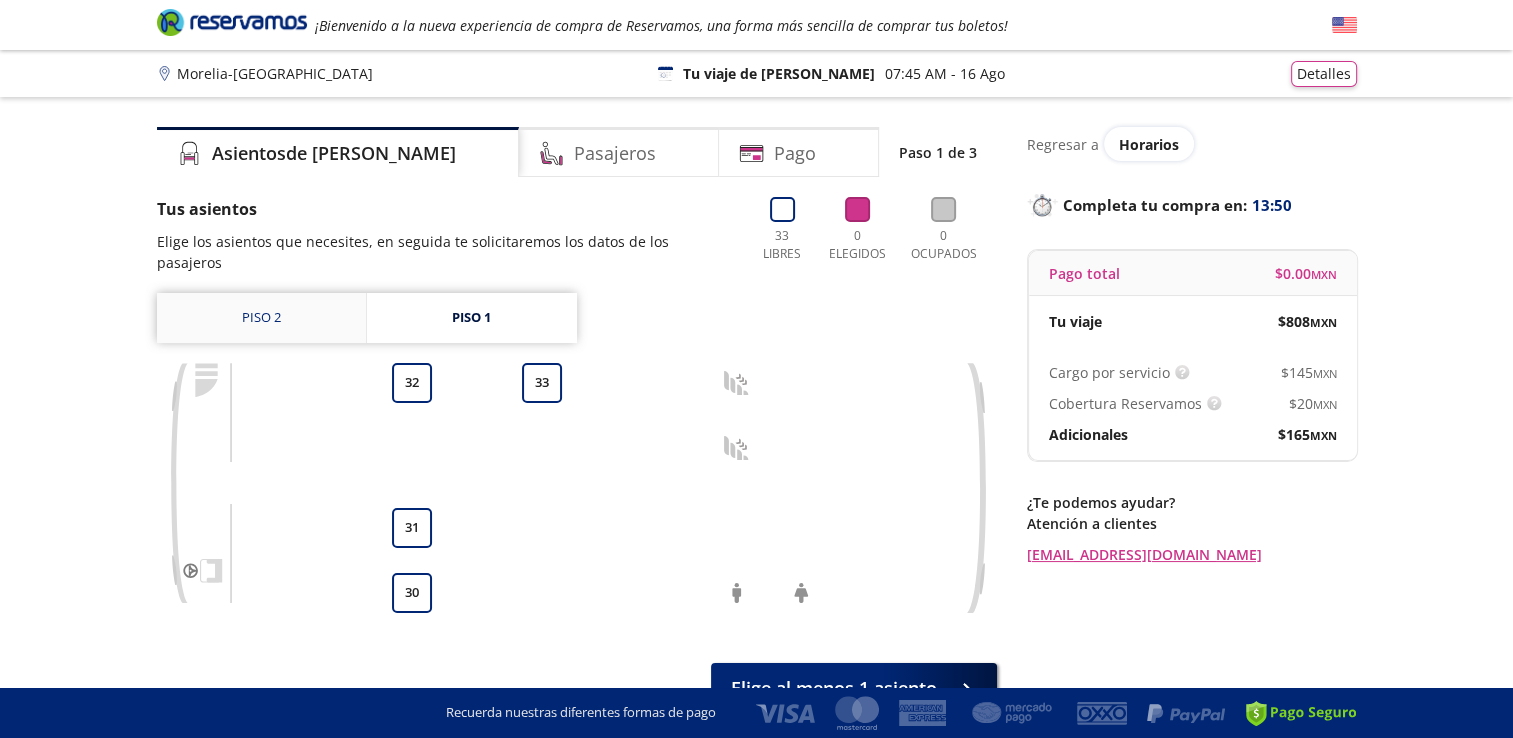click on "Piso 2" at bounding box center (261, 318) 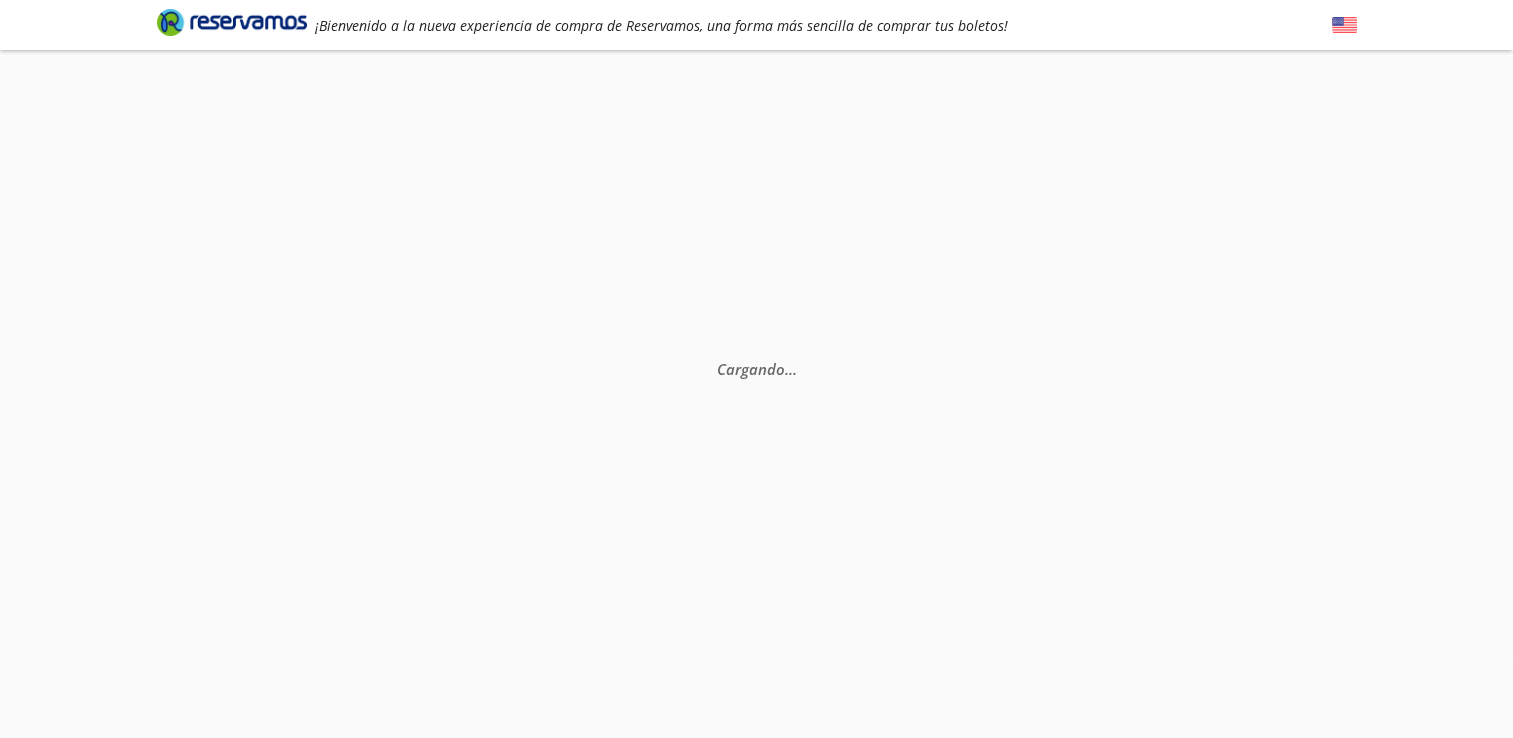 scroll, scrollTop: 0, scrollLeft: 0, axis: both 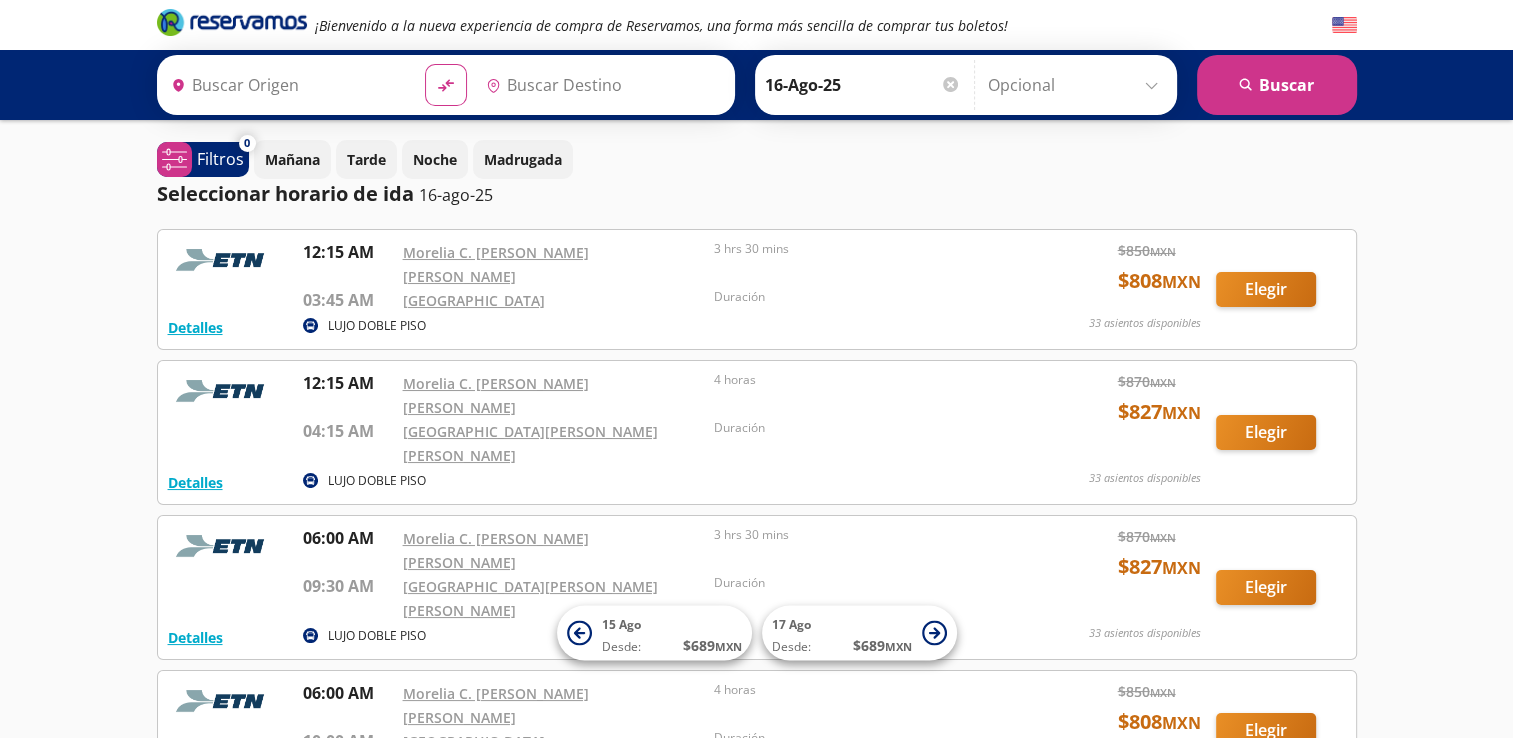 type on "Morelia, Michoacán" 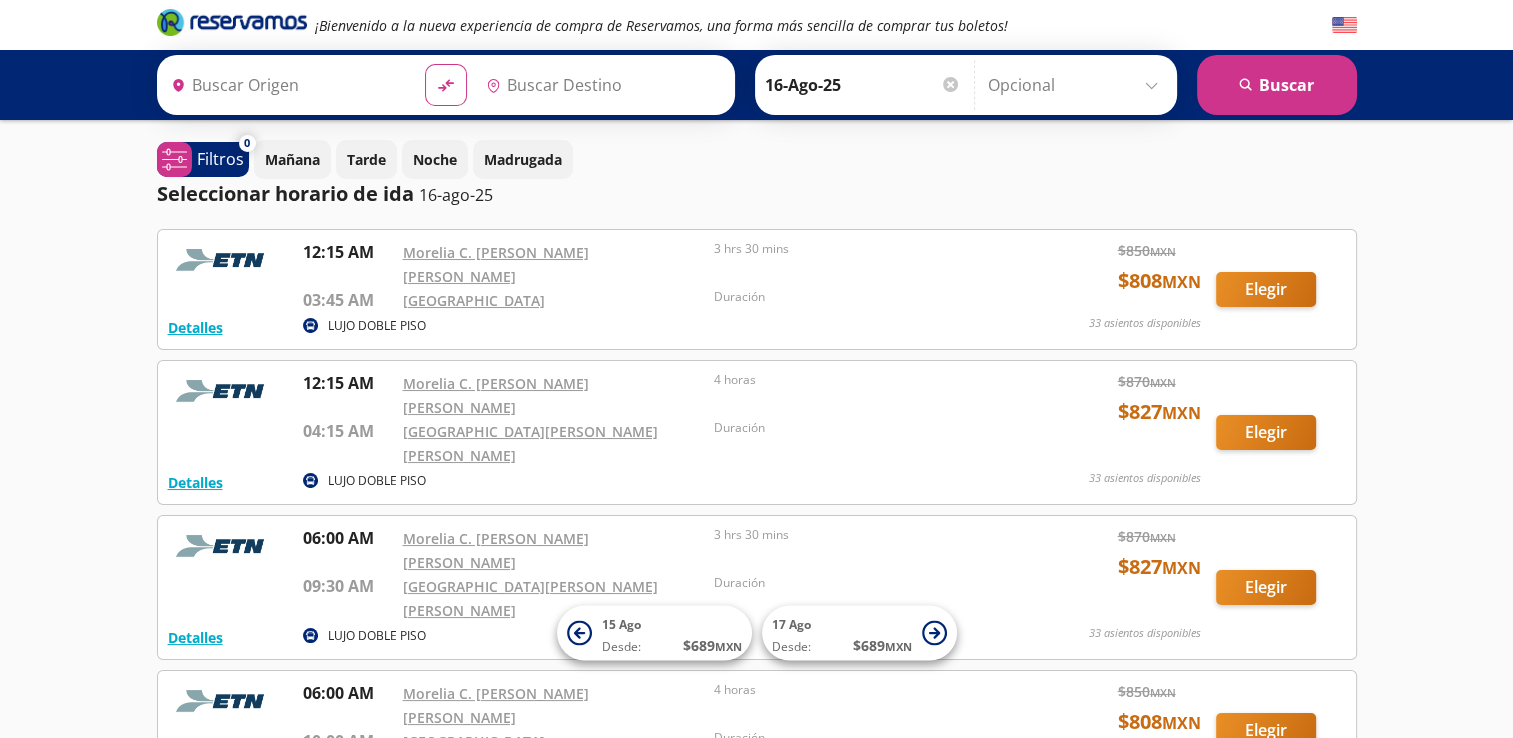 type on "Guadalajara, Jalisco" 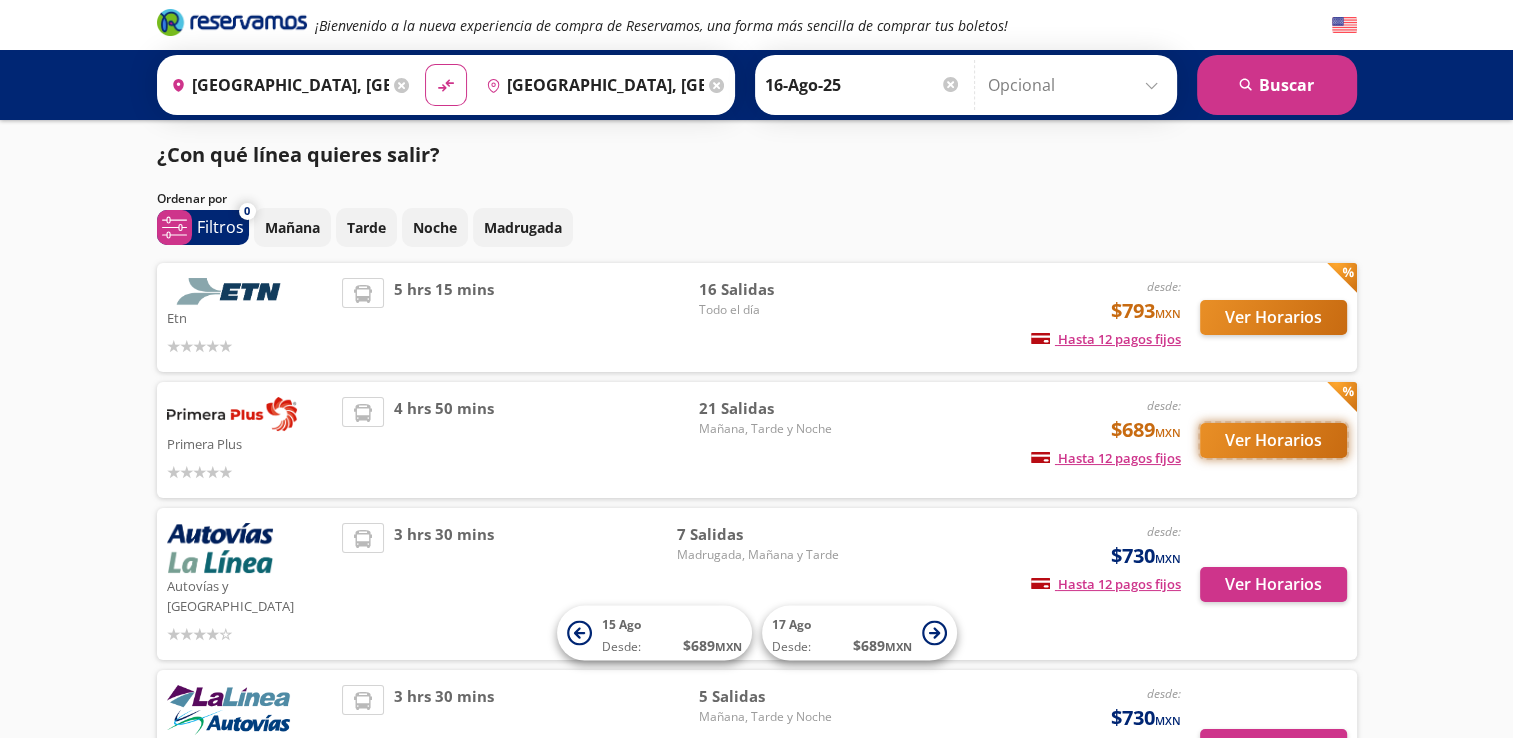 click on "Ver Horarios" at bounding box center [1273, 440] 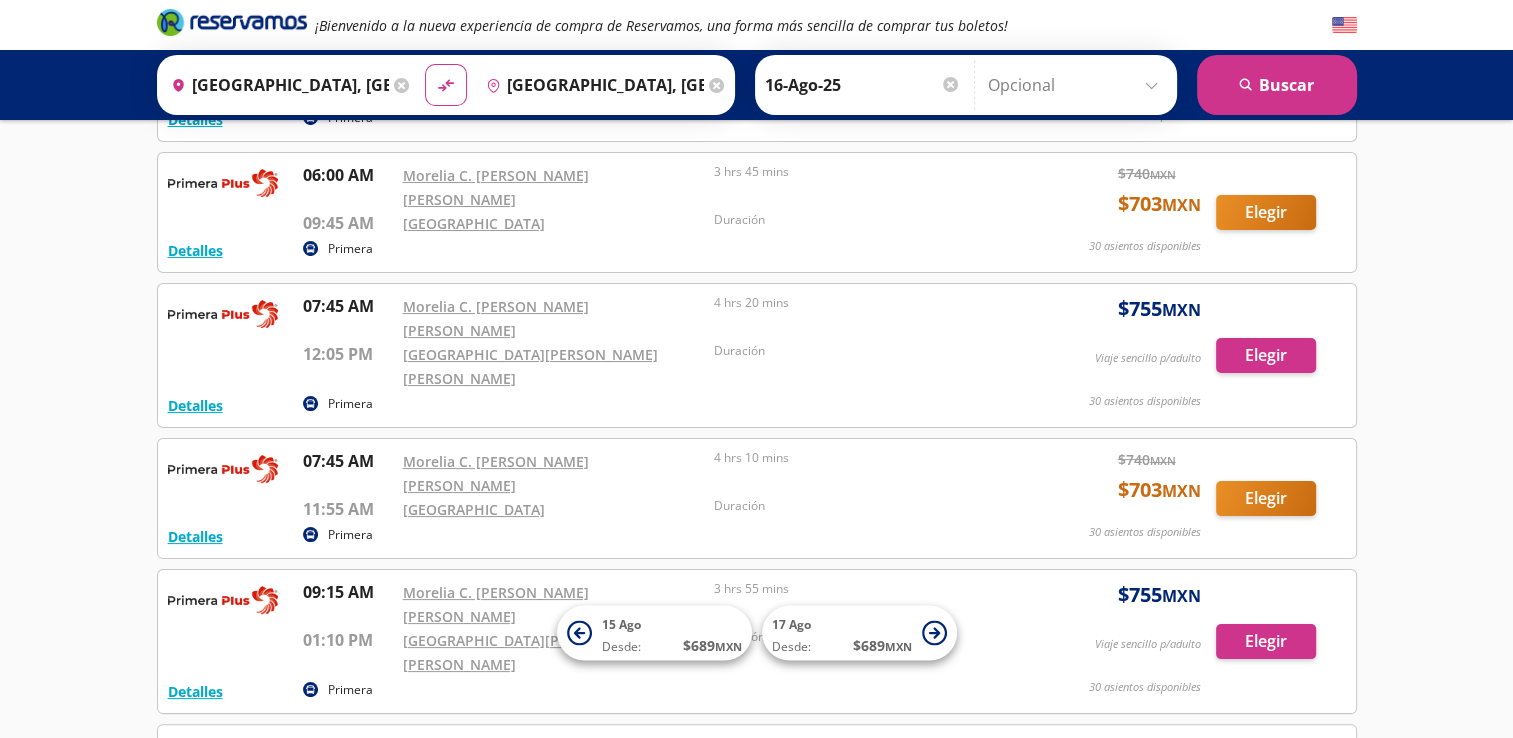 scroll, scrollTop: 236, scrollLeft: 0, axis: vertical 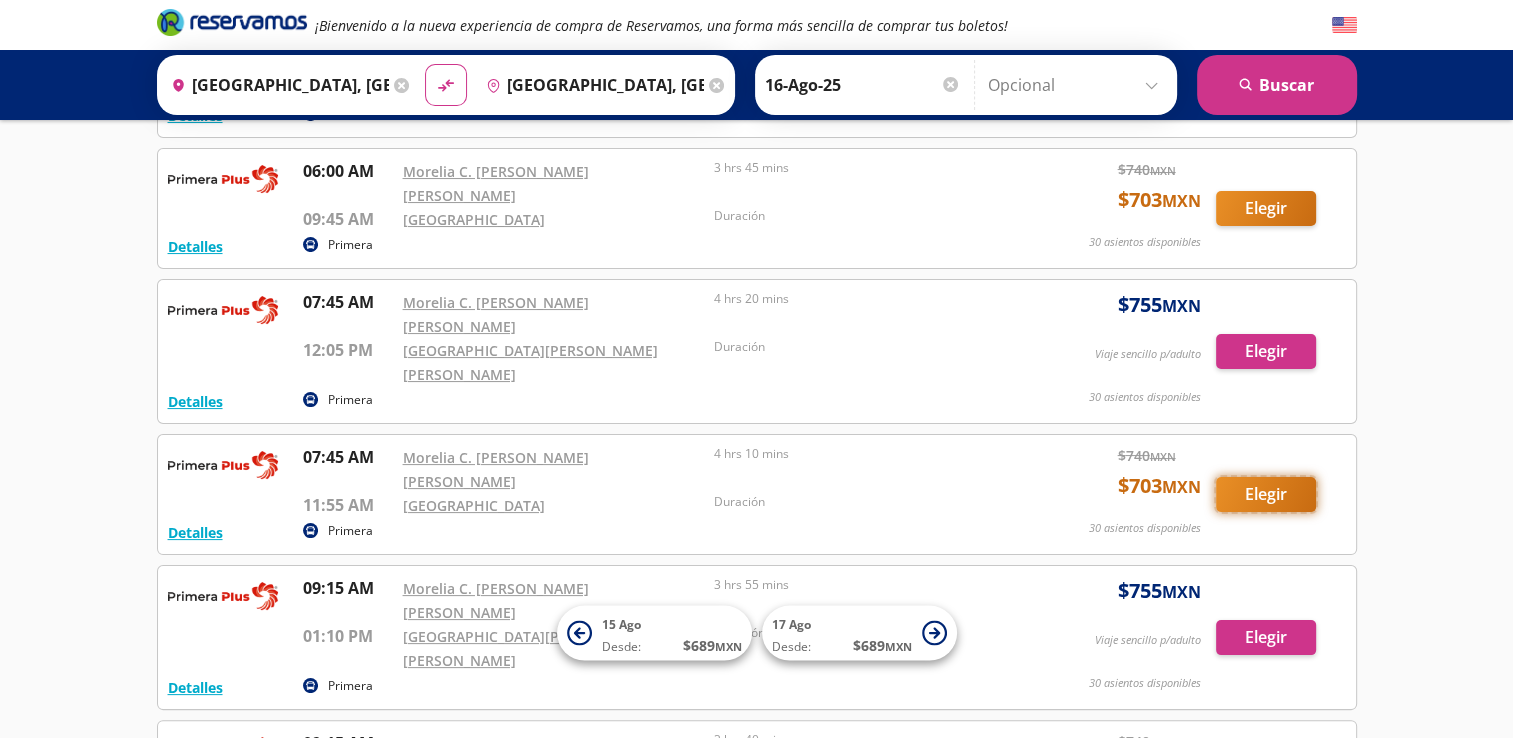 click on "Elegir" at bounding box center (1266, 494) 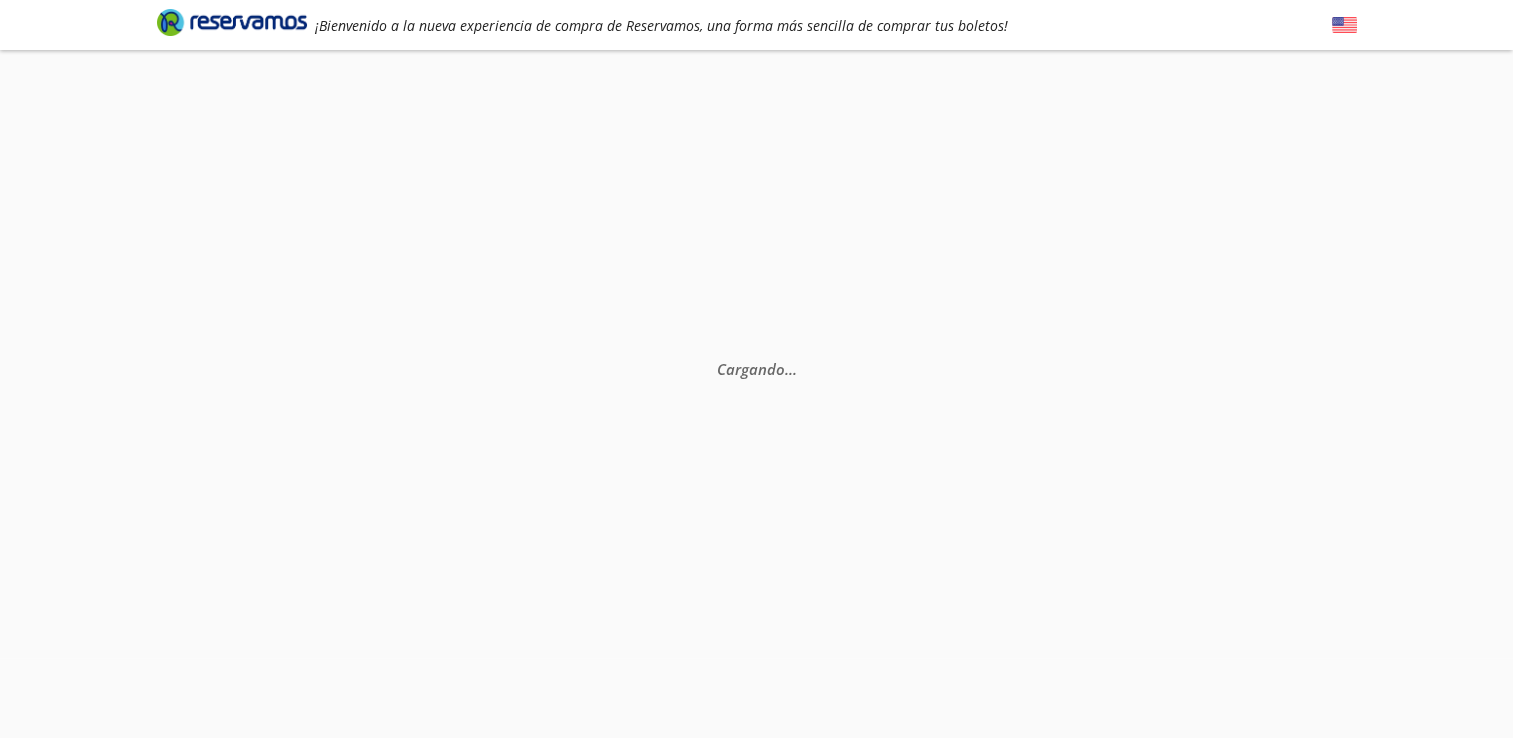 scroll, scrollTop: 0, scrollLeft: 0, axis: both 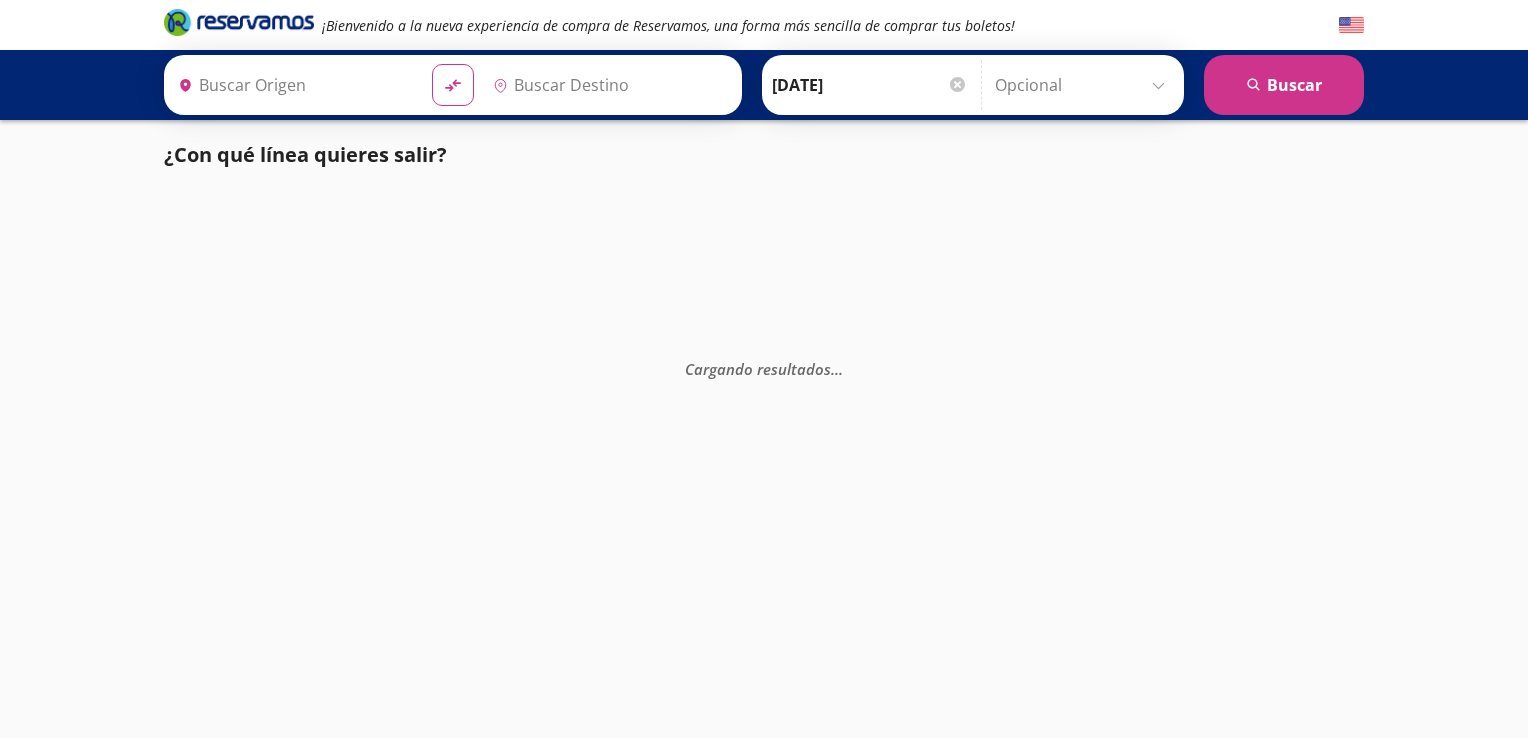 type on "Manzanillo, Colima" 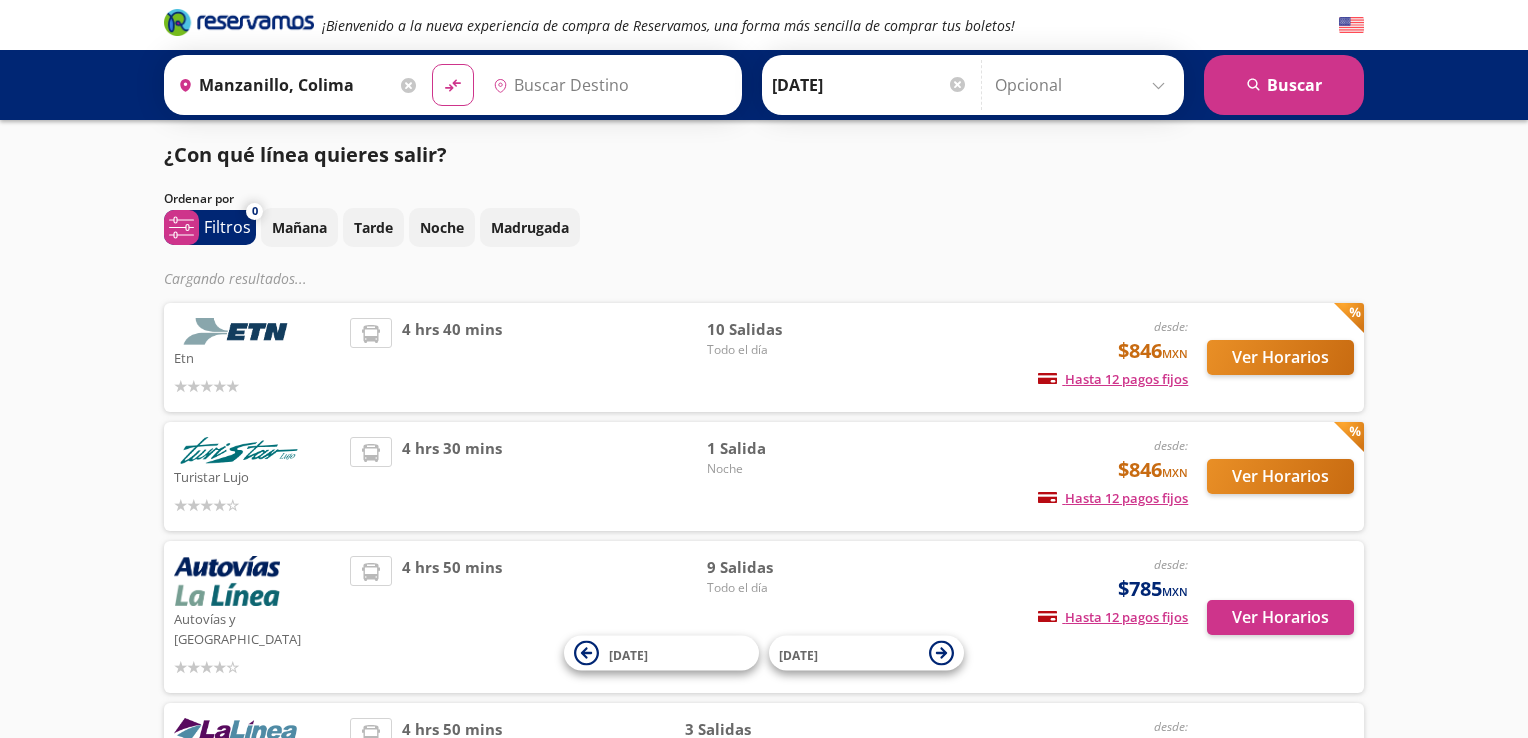 type on "[GEOGRAPHIC_DATA][PERSON_NAME], [GEOGRAPHIC_DATA]" 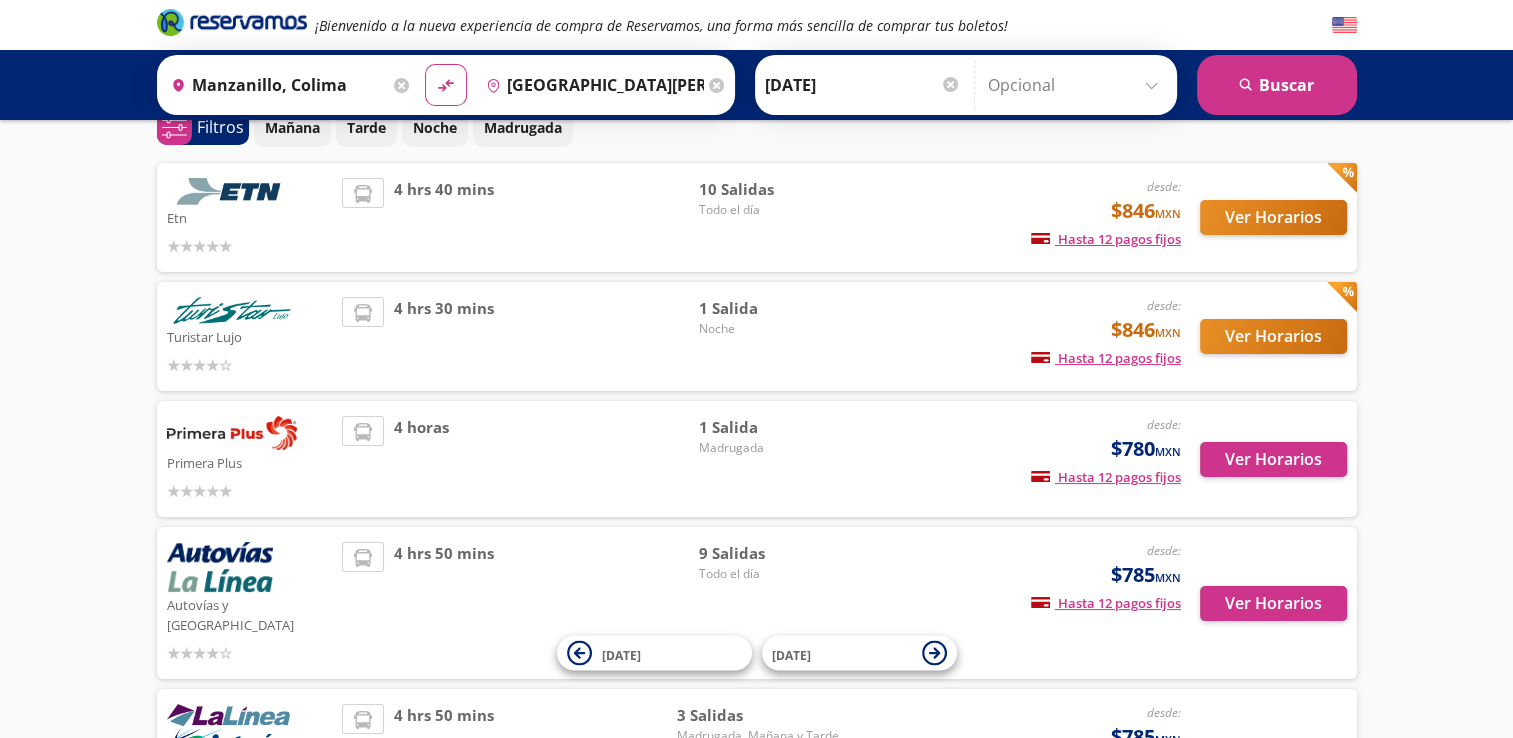 scroll, scrollTop: 99, scrollLeft: 0, axis: vertical 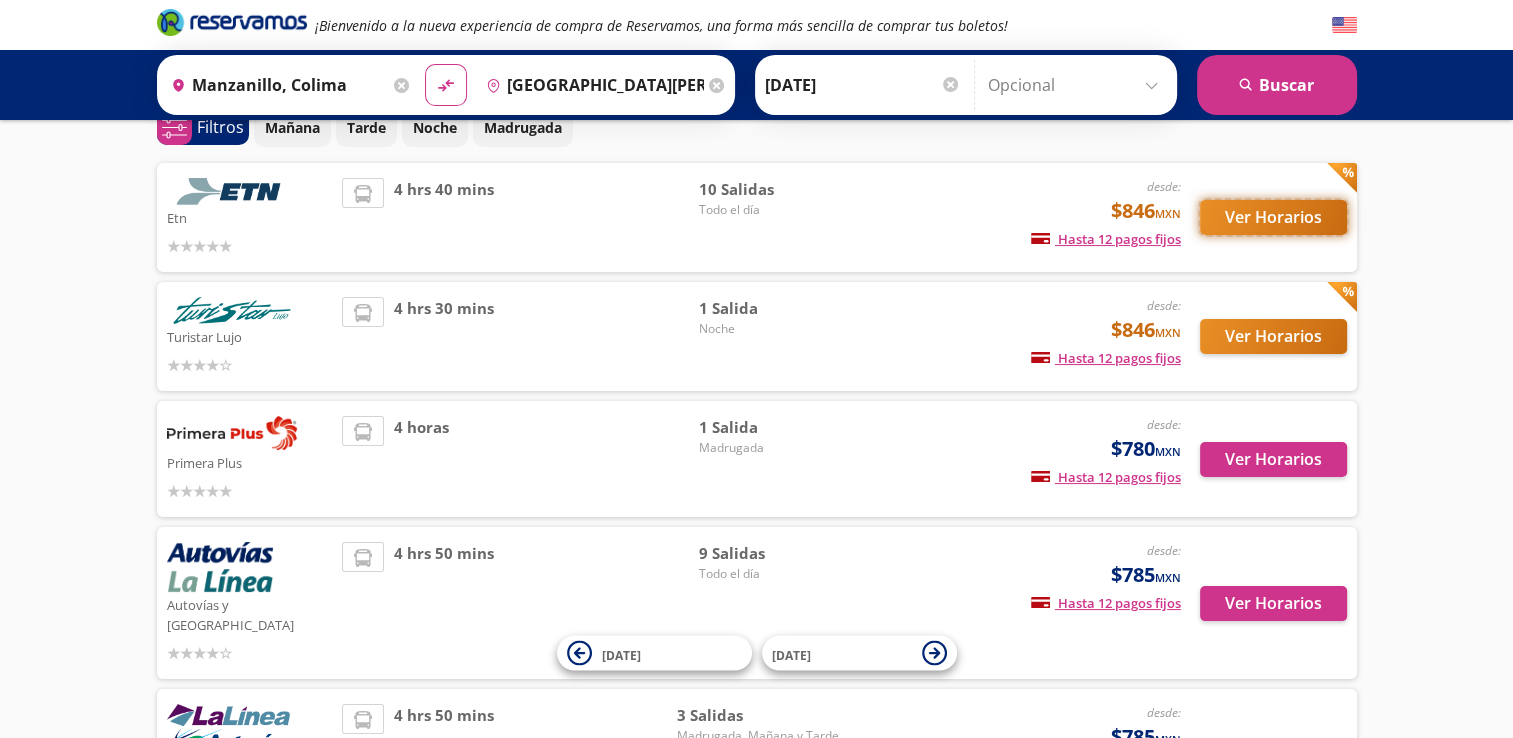 click on "Ver Horarios" at bounding box center [1273, 217] 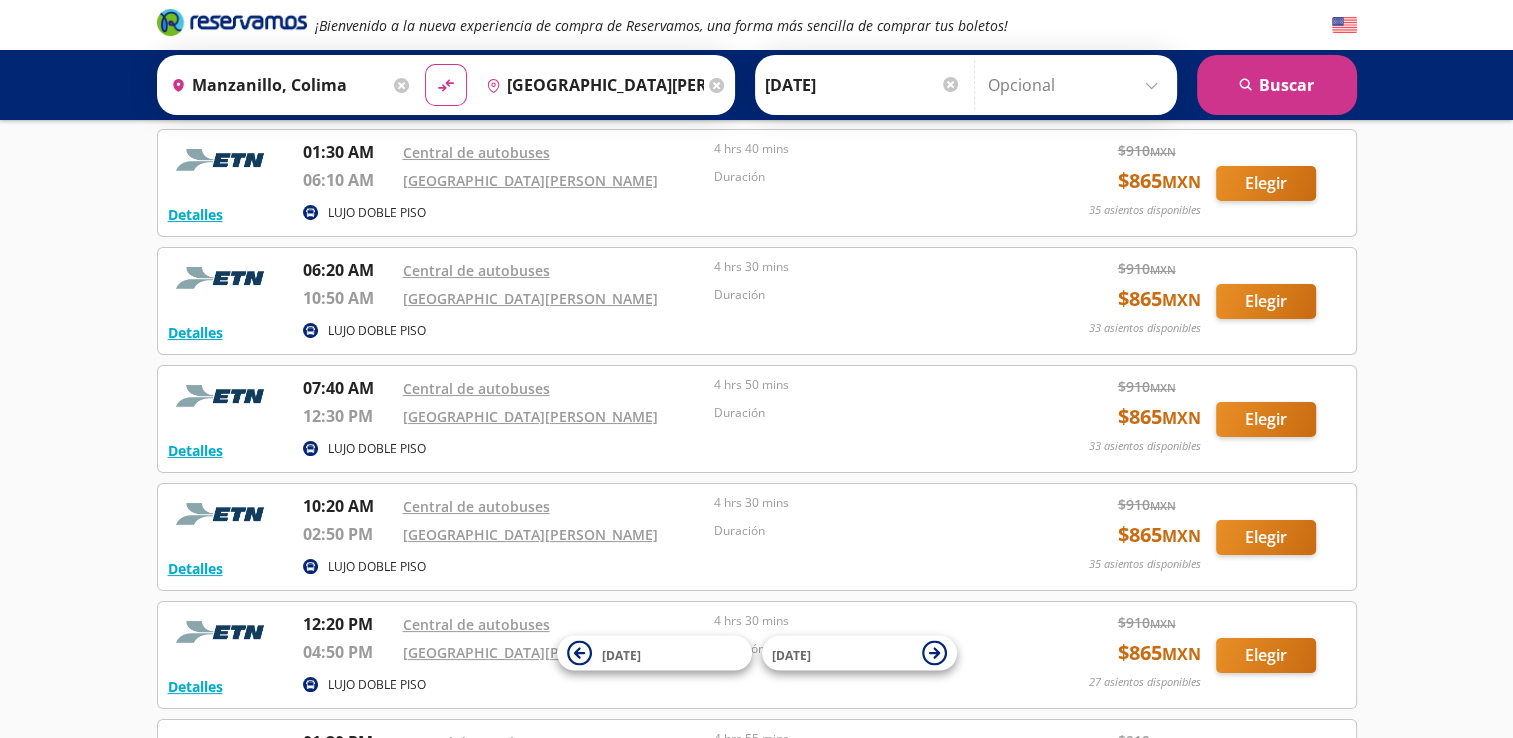 scroll, scrollTop: 0, scrollLeft: 0, axis: both 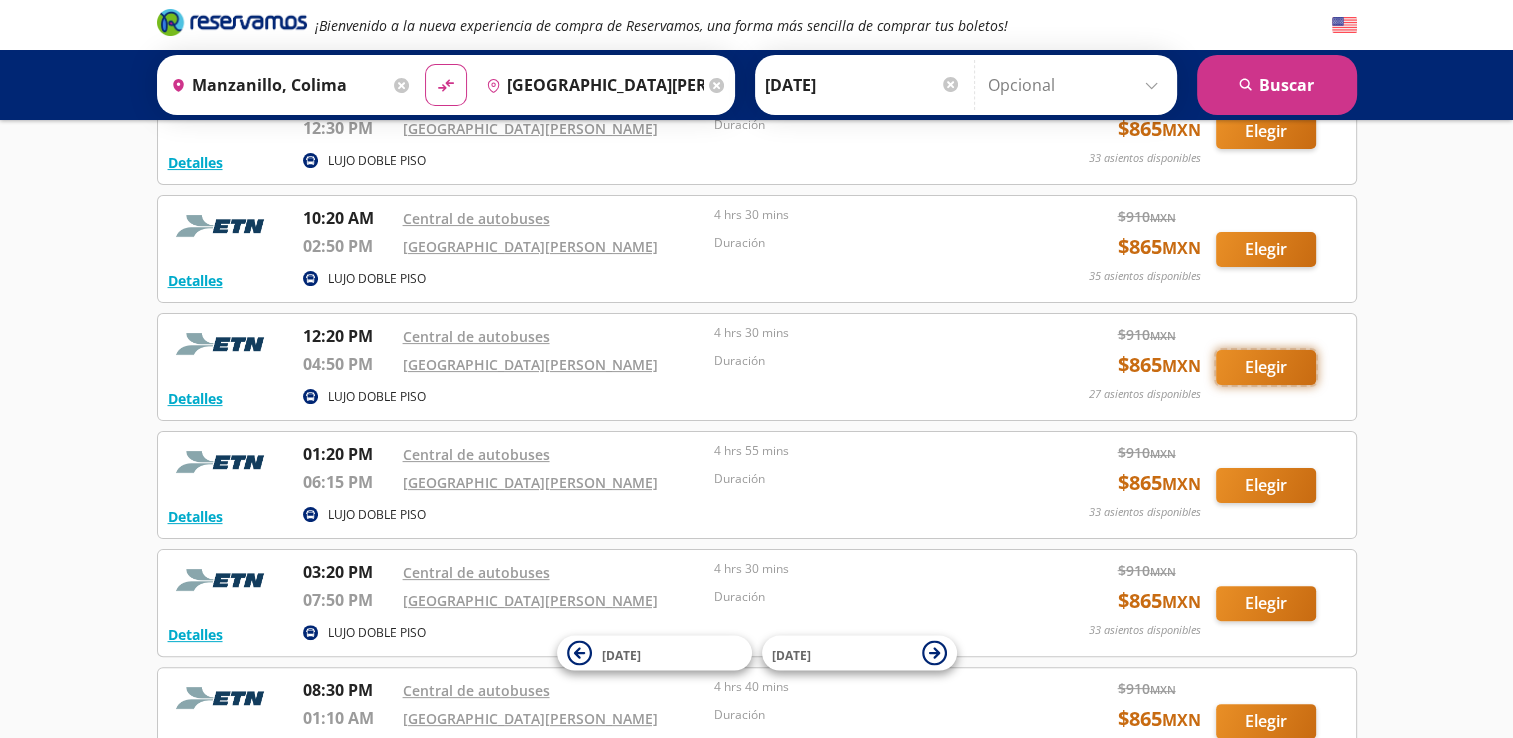click on "Elegir" at bounding box center (1266, 367) 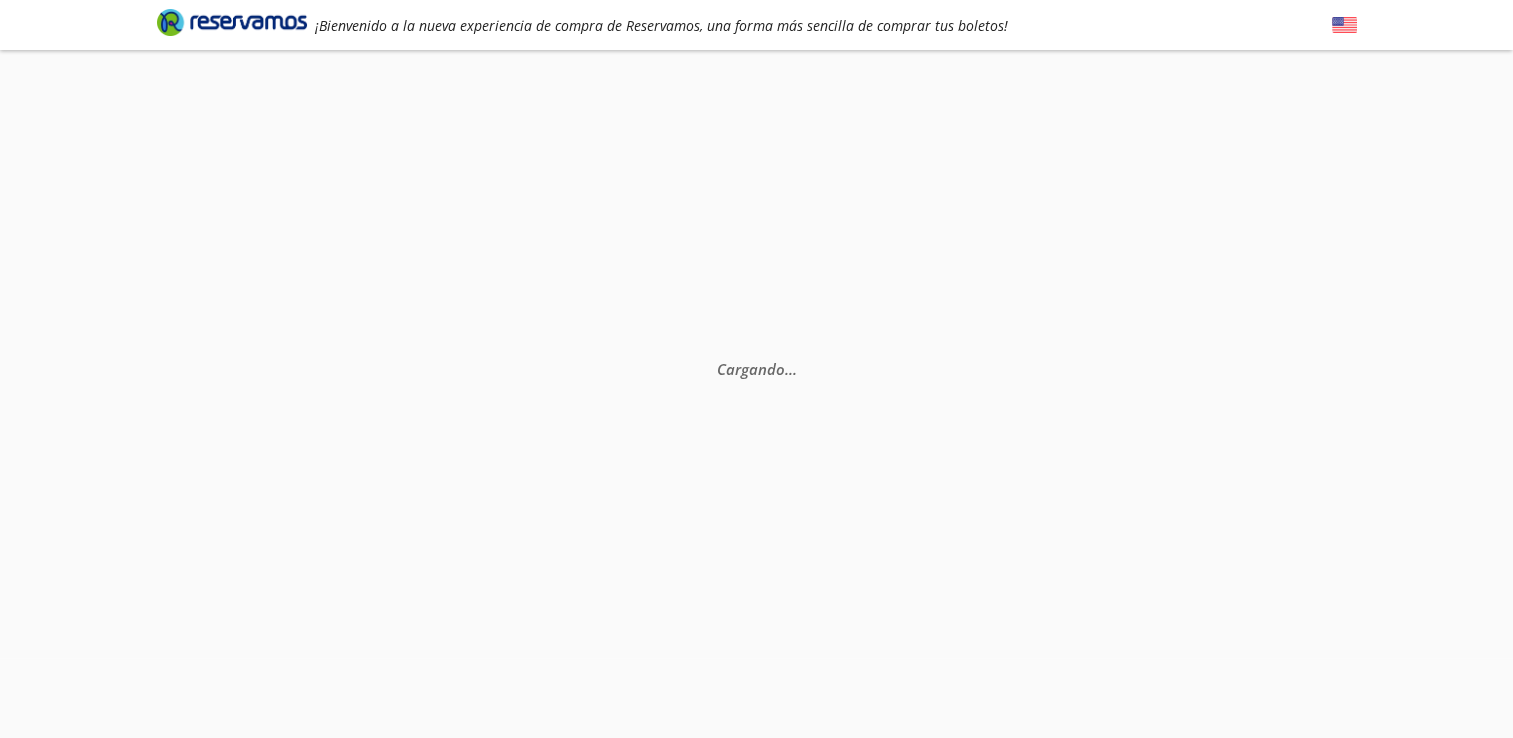 scroll, scrollTop: 0, scrollLeft: 0, axis: both 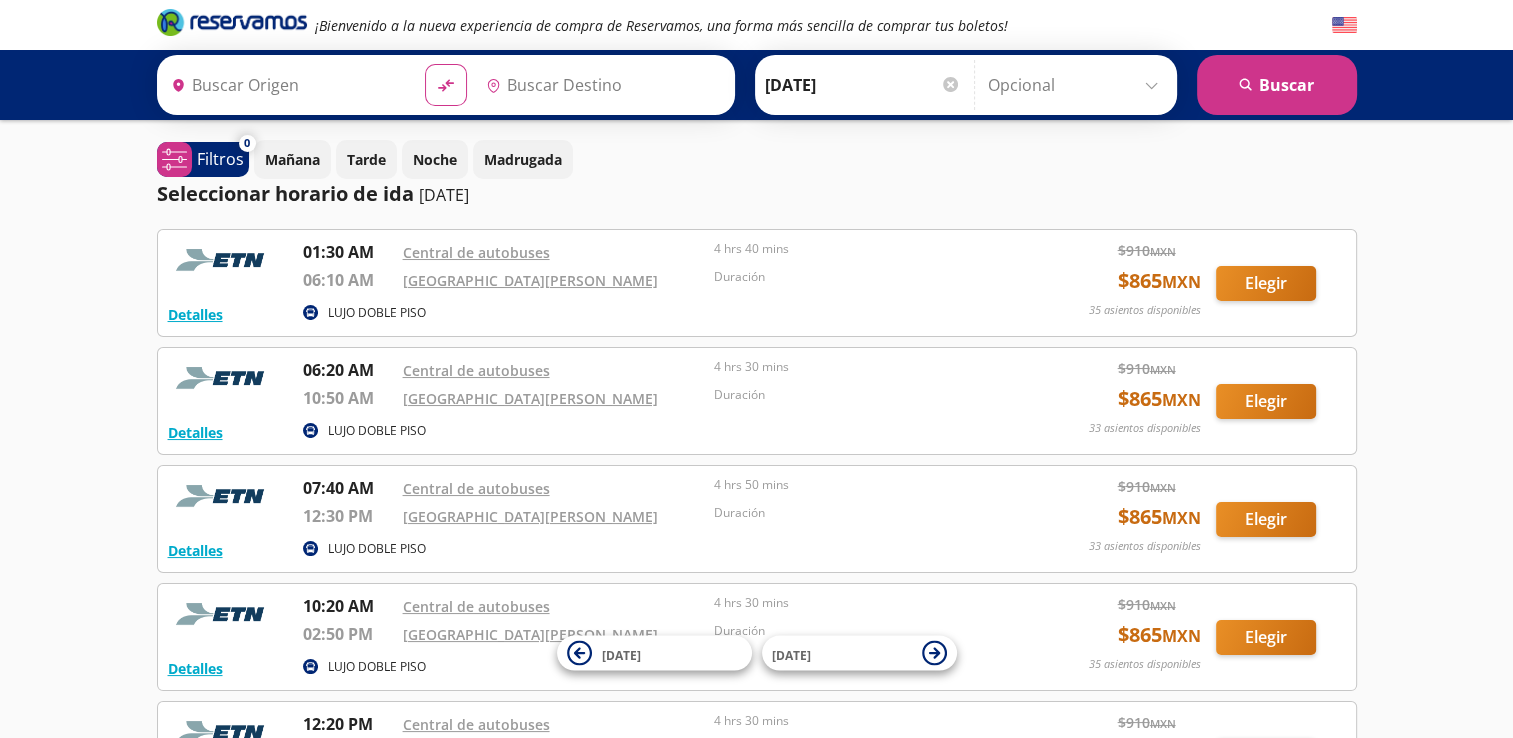 type on "[GEOGRAPHIC_DATA][PERSON_NAME], [GEOGRAPHIC_DATA]" 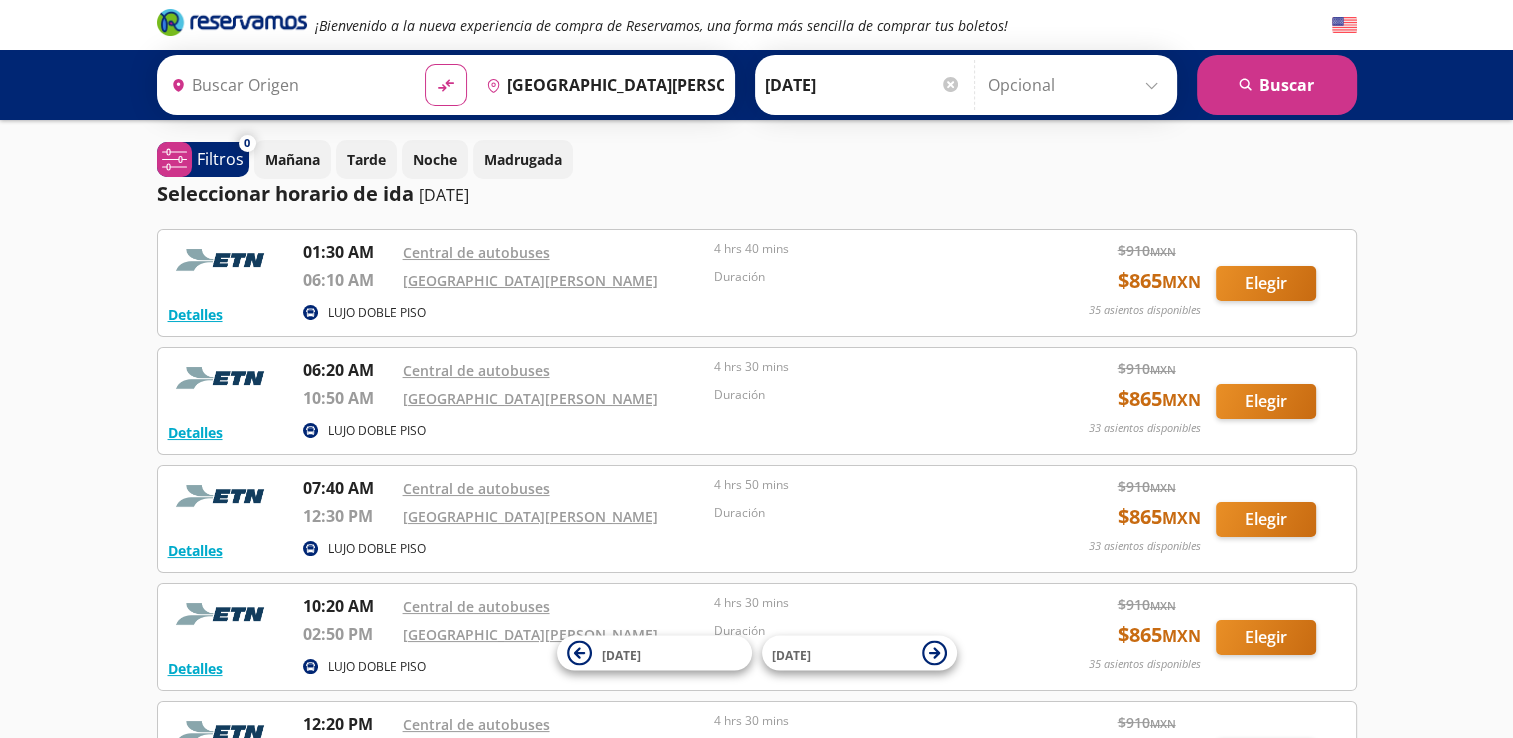 type on "Manzanillo, Colima" 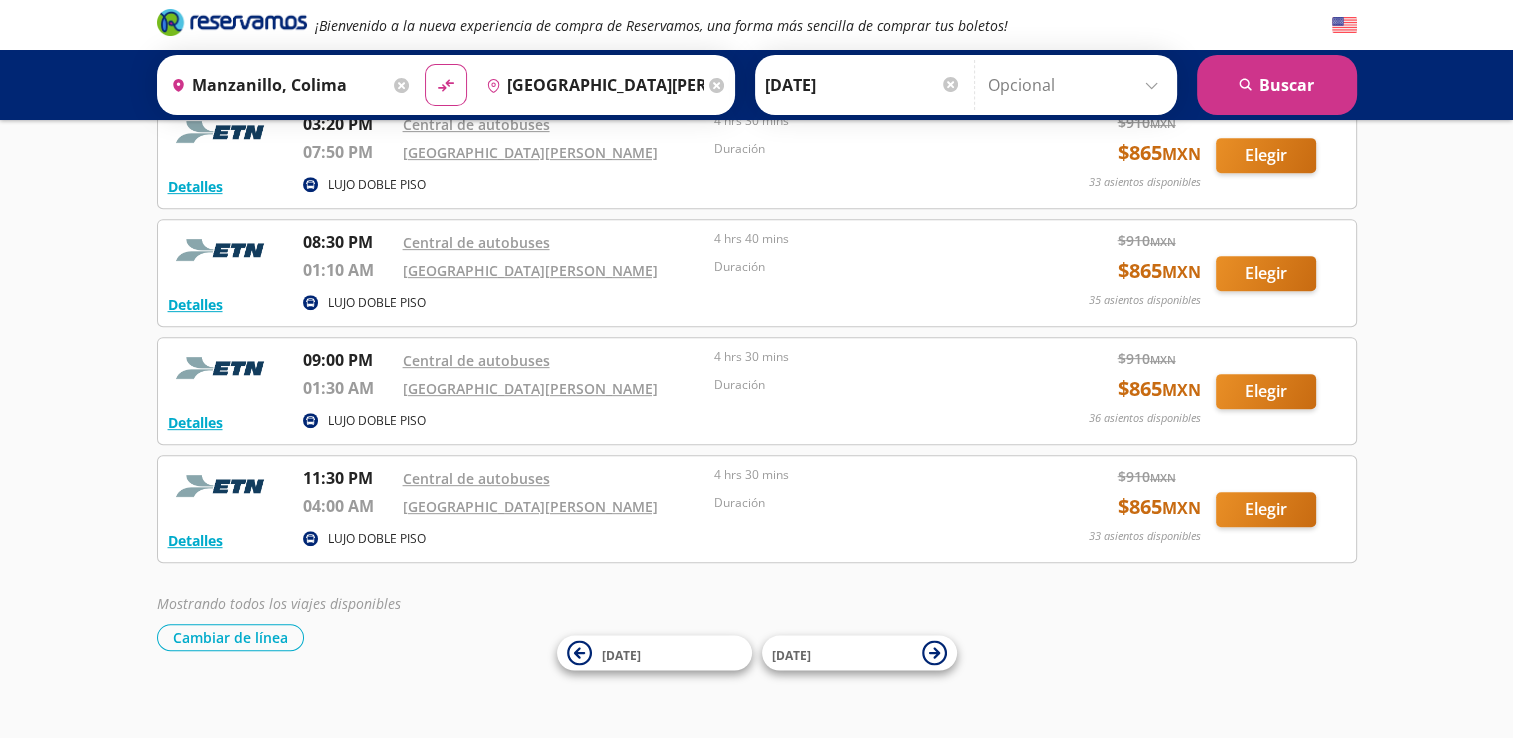 scroll, scrollTop: 844, scrollLeft: 0, axis: vertical 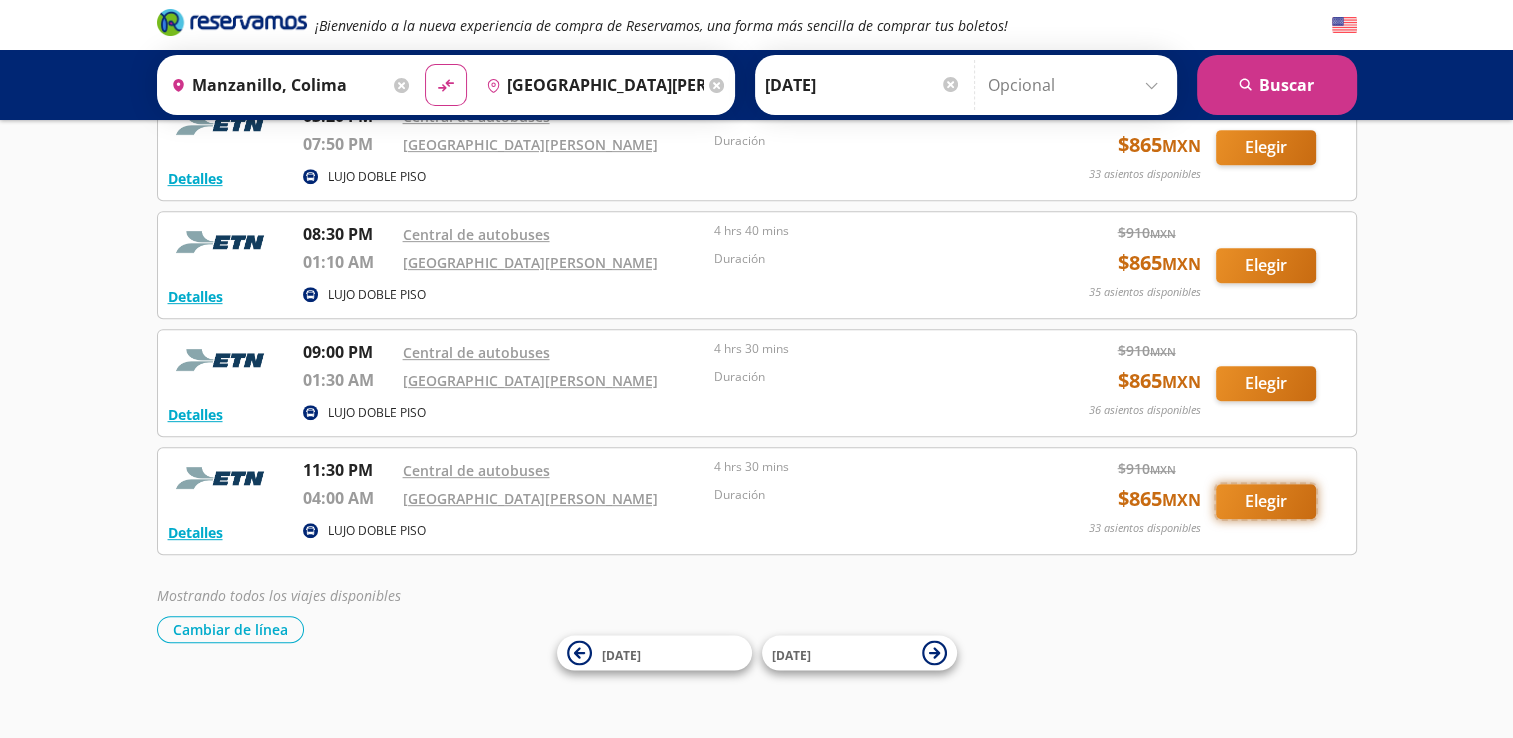 click on "Elegir" at bounding box center (1266, 501) 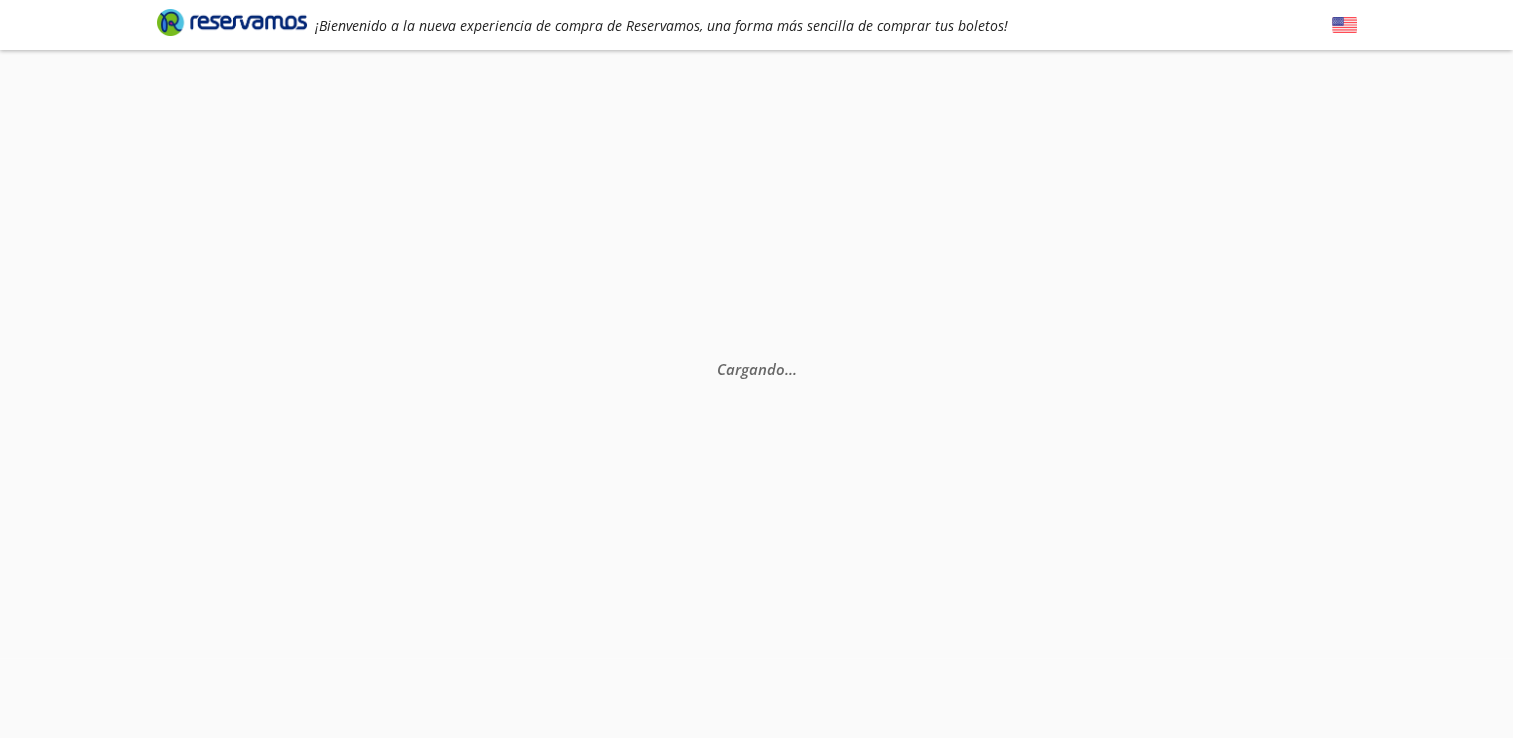 scroll, scrollTop: 0, scrollLeft: 0, axis: both 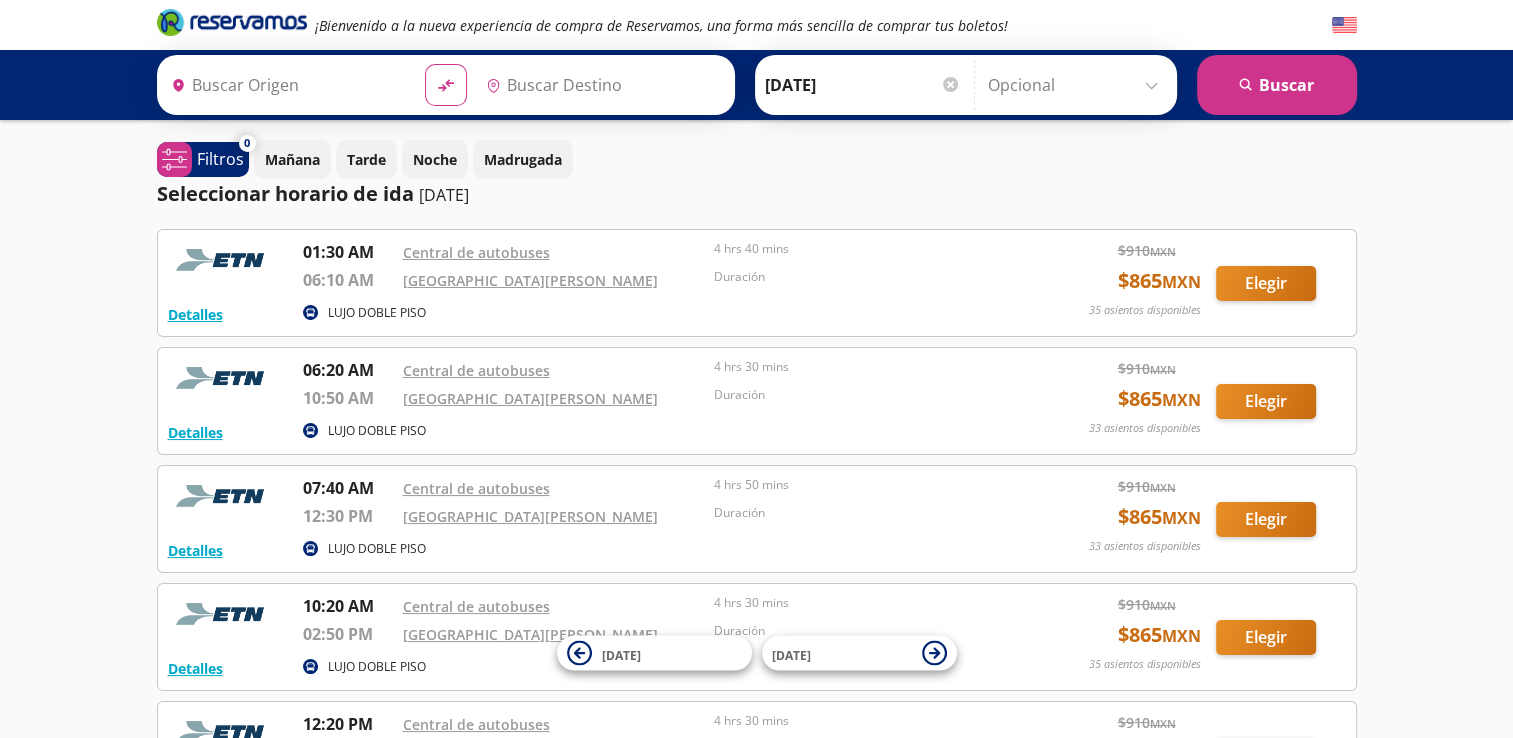 type on "Manzanillo, Colima" 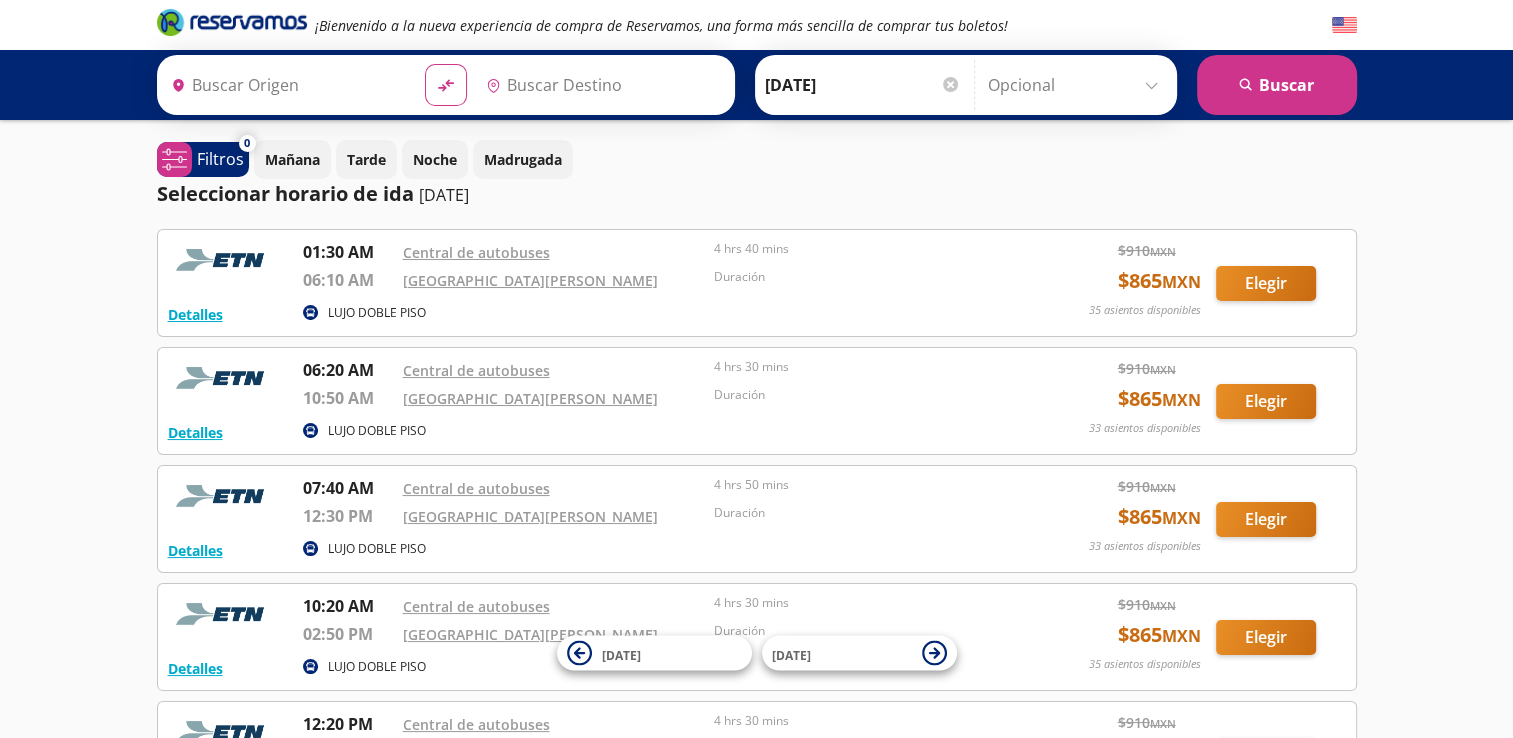 type on "[GEOGRAPHIC_DATA][PERSON_NAME], [GEOGRAPHIC_DATA]" 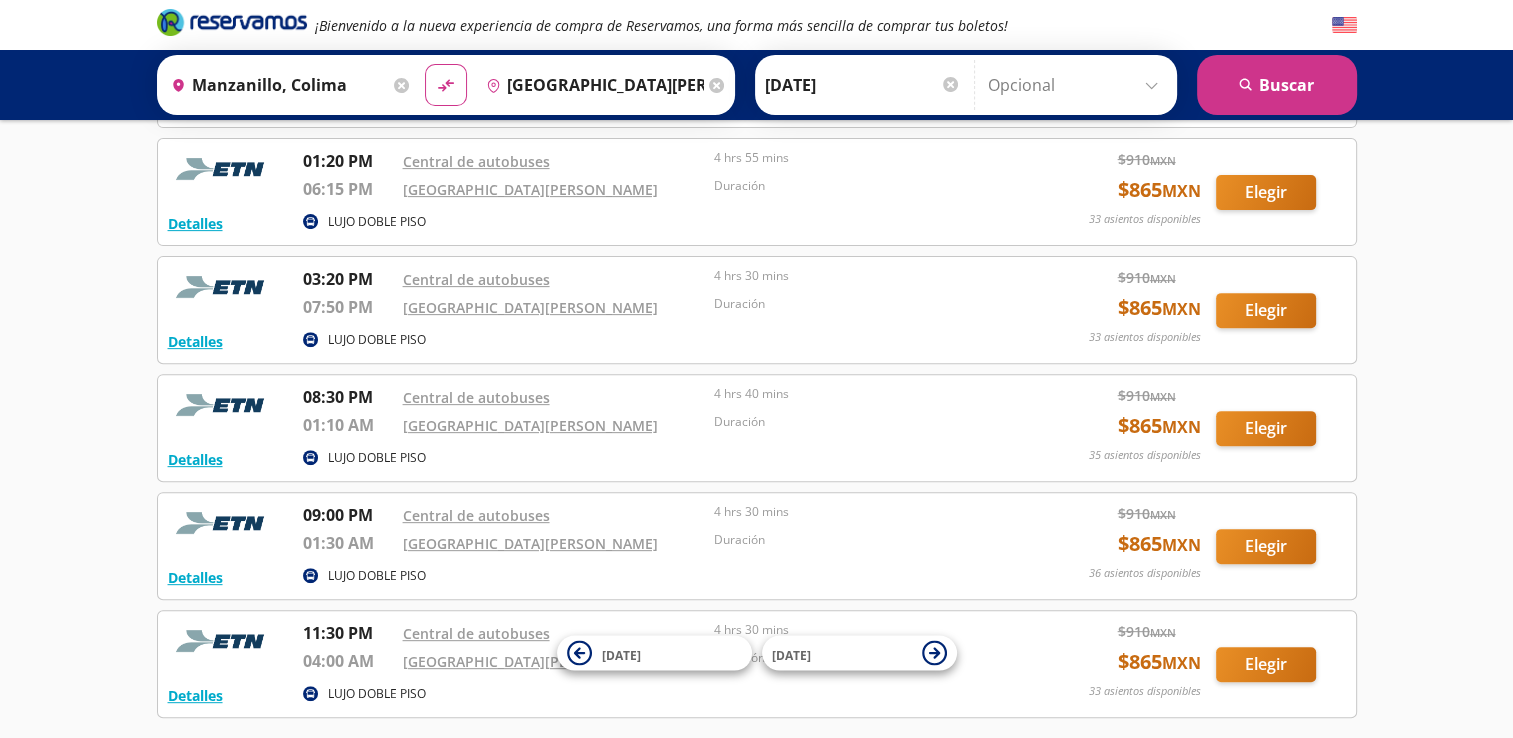 scroll, scrollTop: 844, scrollLeft: 0, axis: vertical 